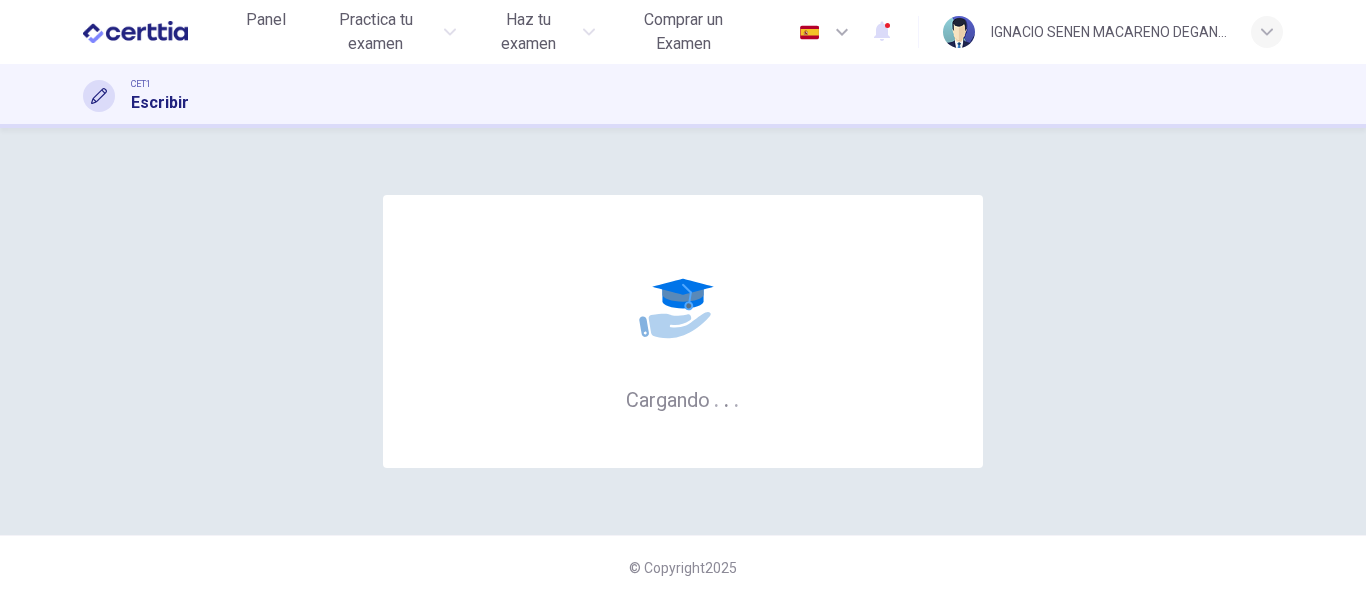 scroll, scrollTop: 0, scrollLeft: 0, axis: both 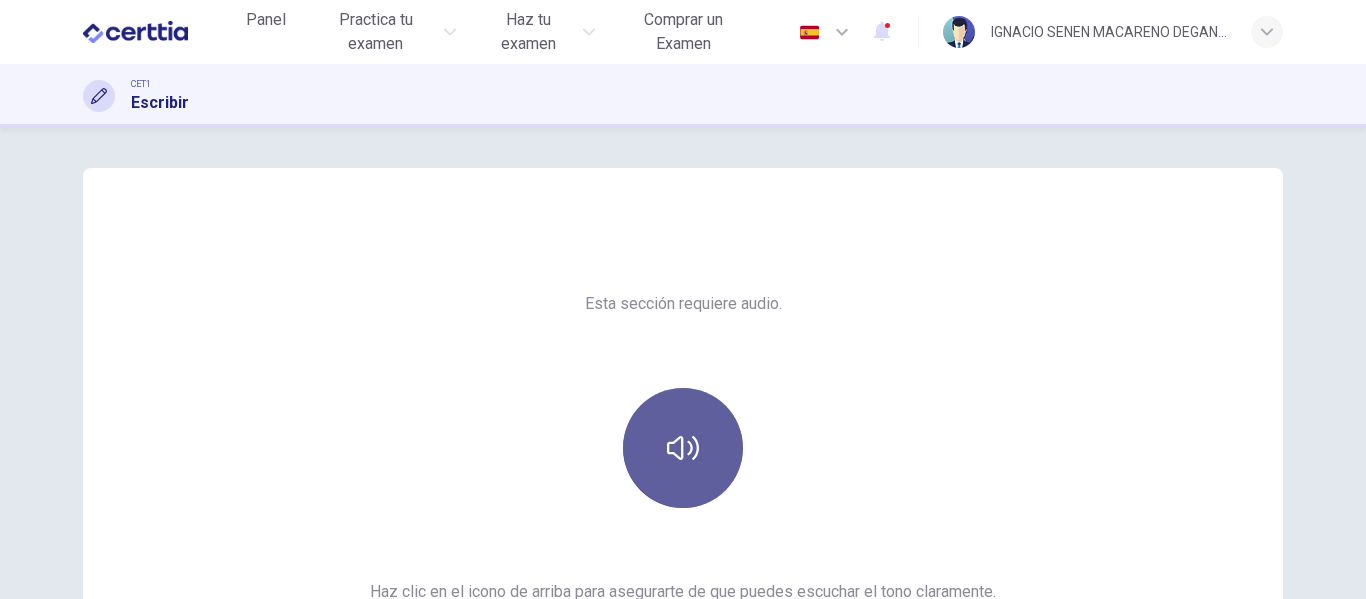 click at bounding box center (683, 448) 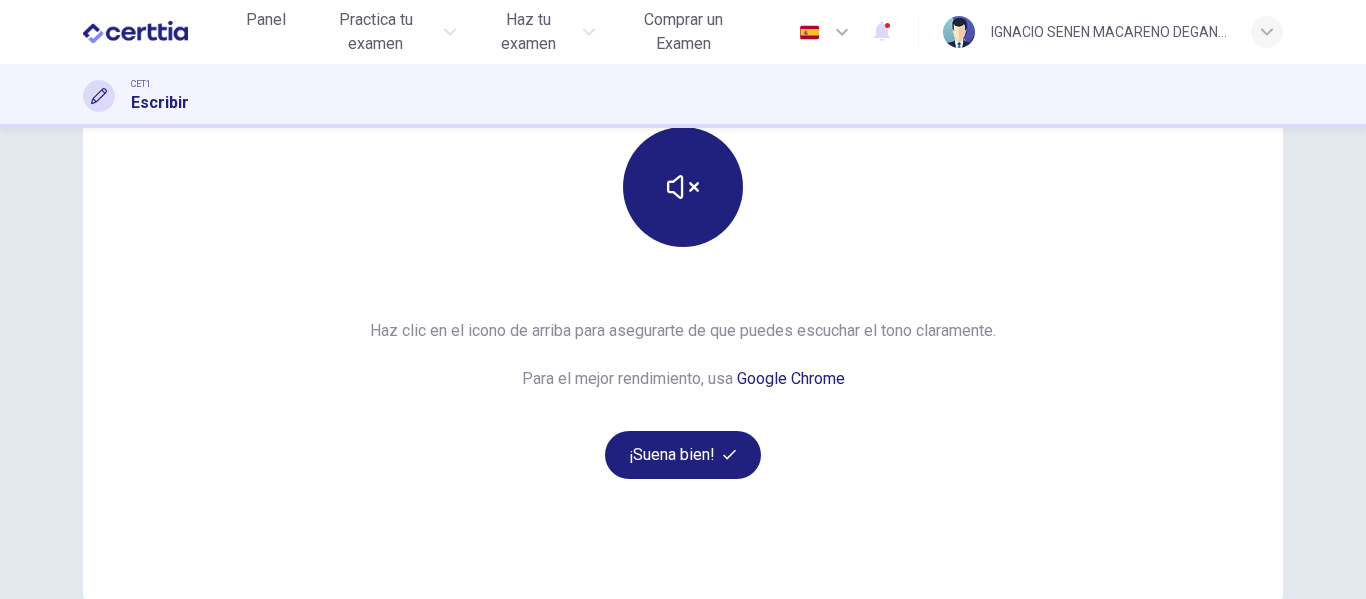 scroll, scrollTop: 291, scrollLeft: 0, axis: vertical 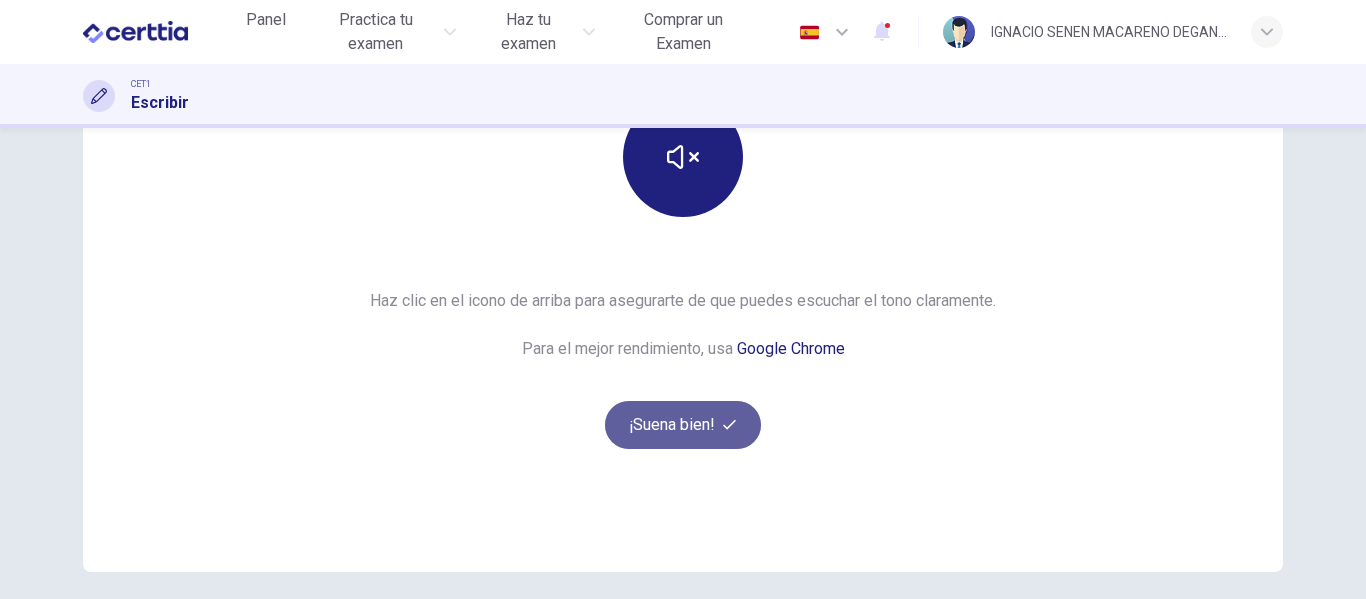 click on "¡Suena bien!" at bounding box center [683, 425] 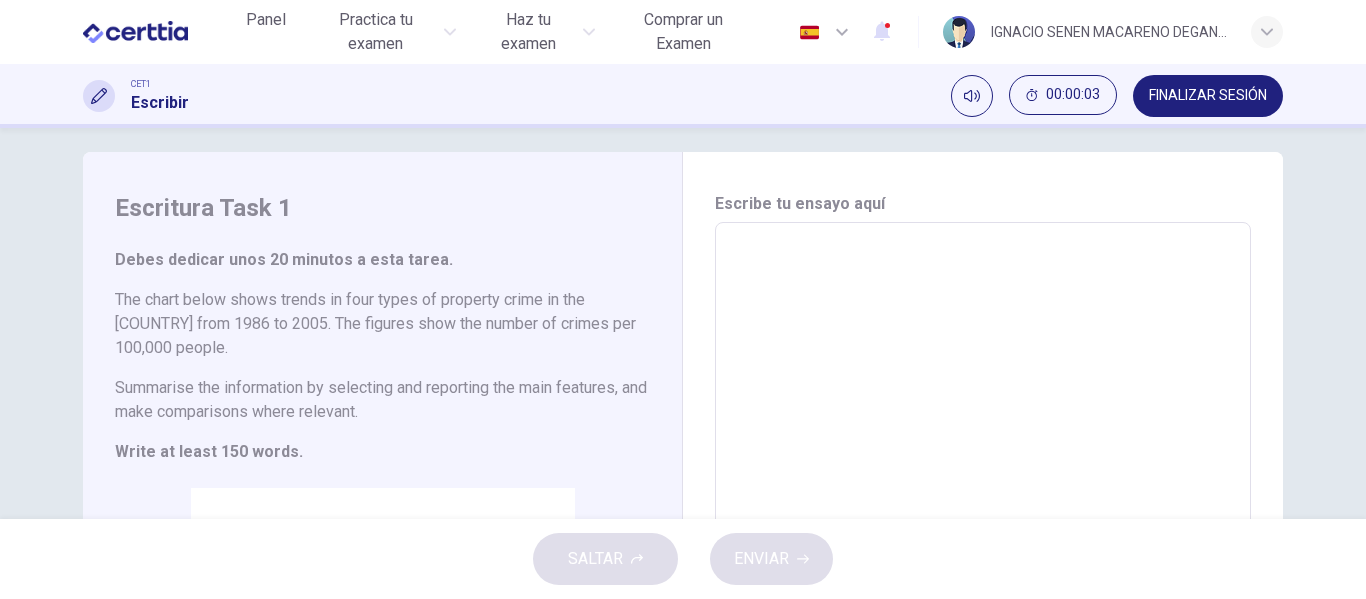 scroll, scrollTop: 27, scrollLeft: 0, axis: vertical 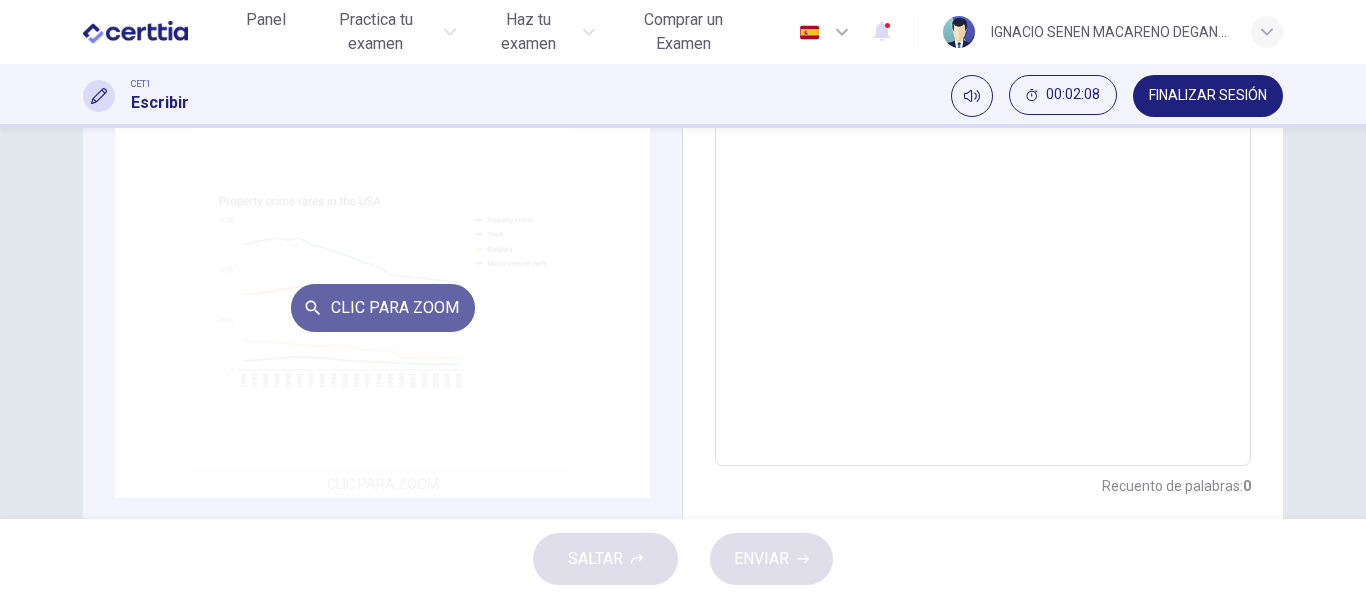 click on "Clic para zoom" at bounding box center (383, 308) 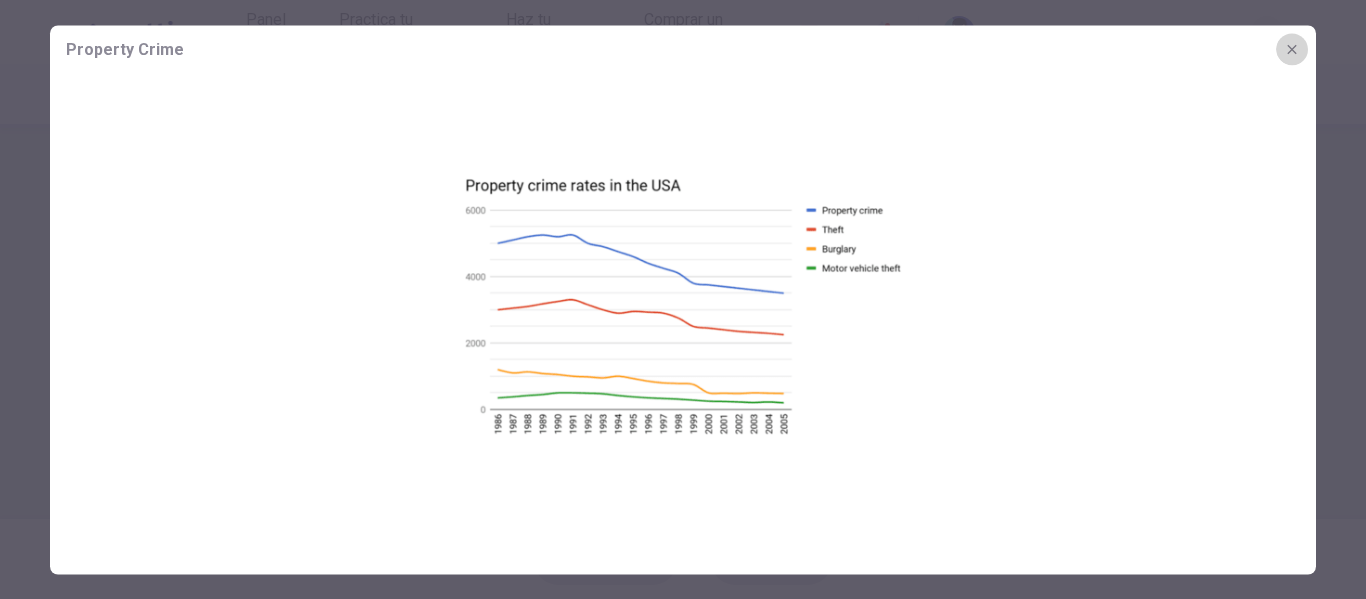 click at bounding box center (1292, 49) 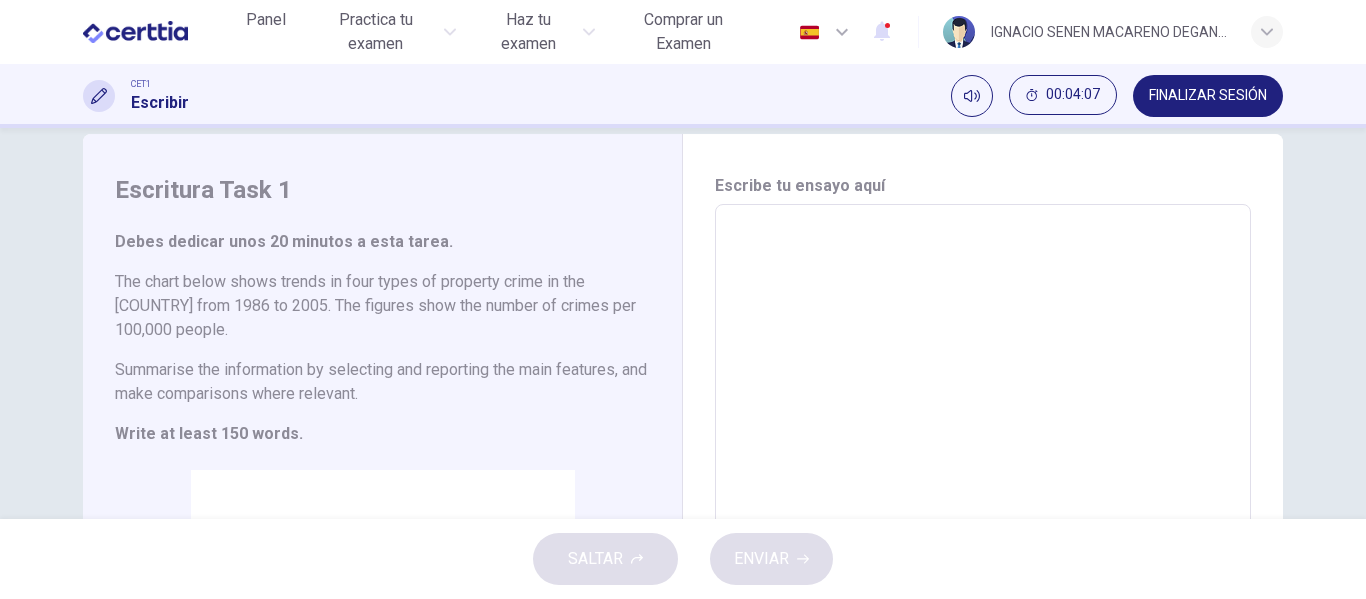 scroll, scrollTop: 0, scrollLeft: 0, axis: both 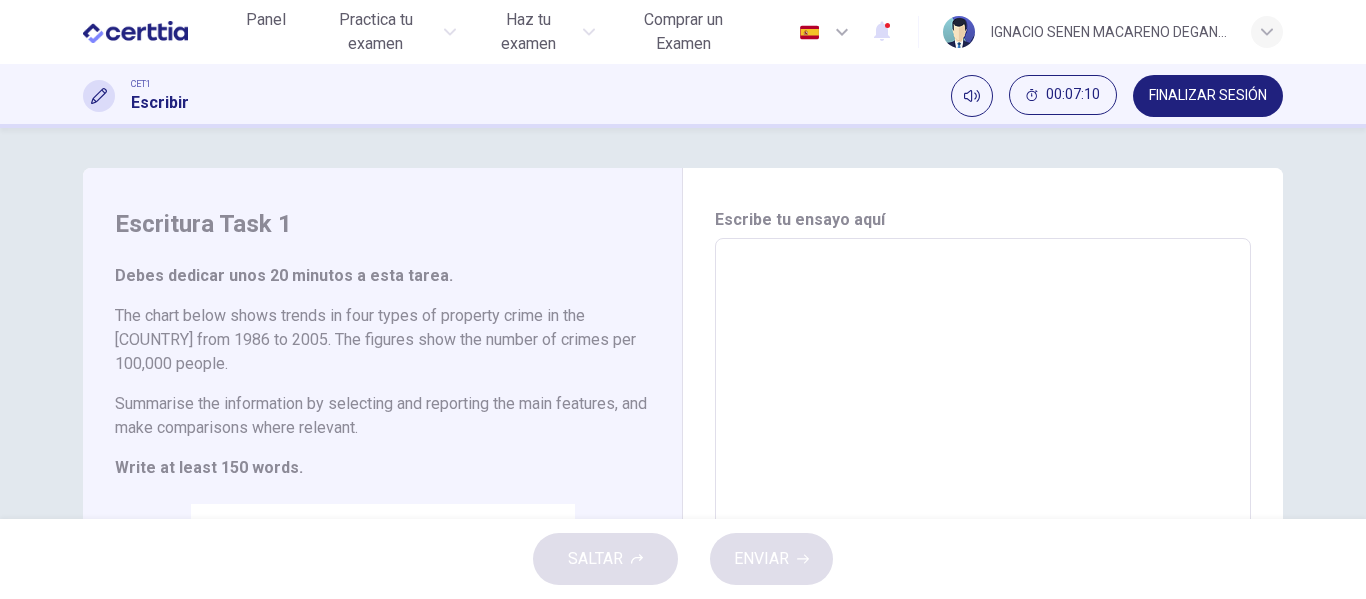 click at bounding box center [983, 546] 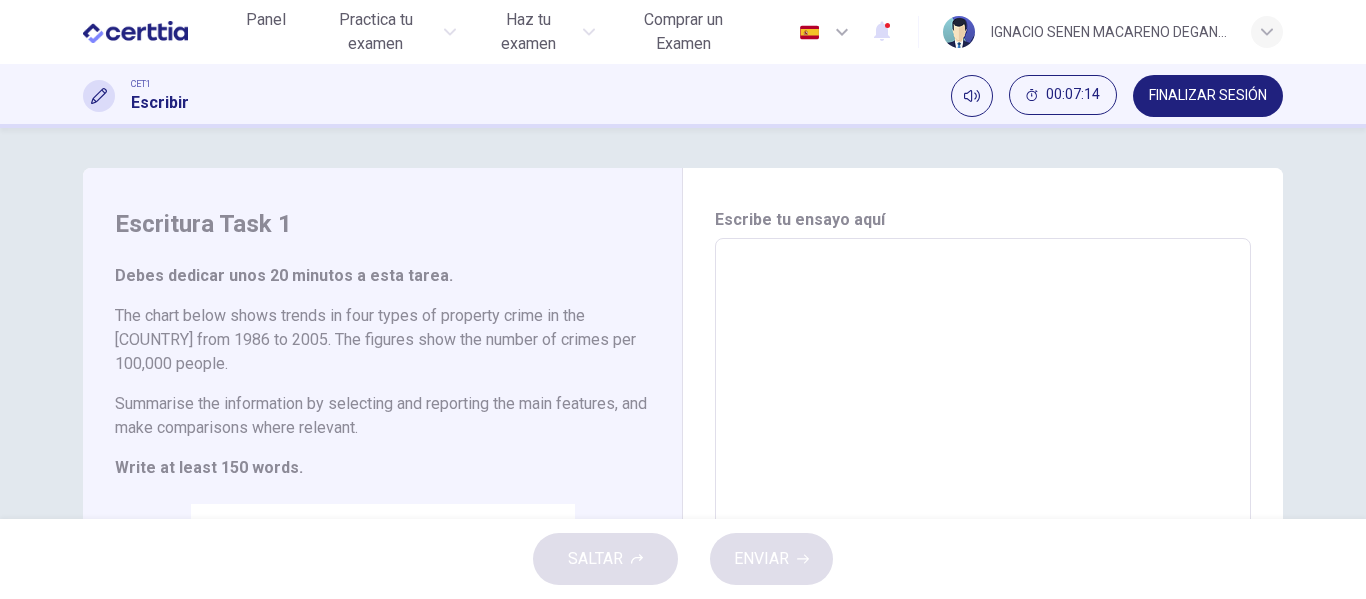 click at bounding box center [983, 546] 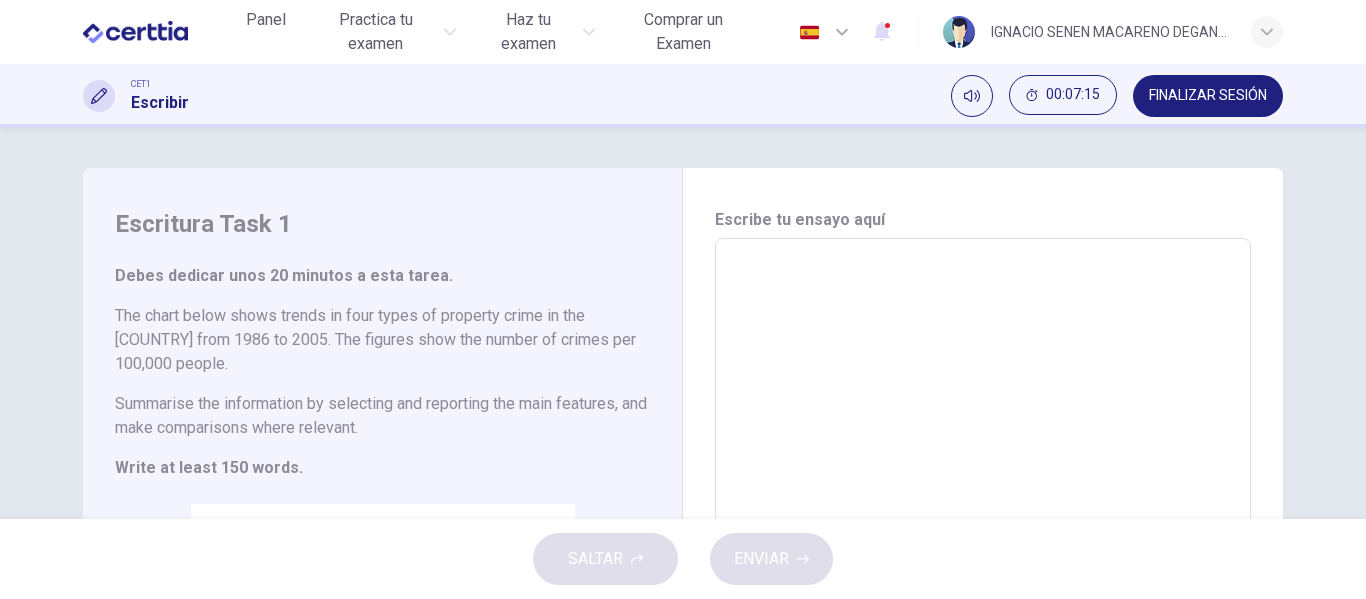 click at bounding box center (983, 546) 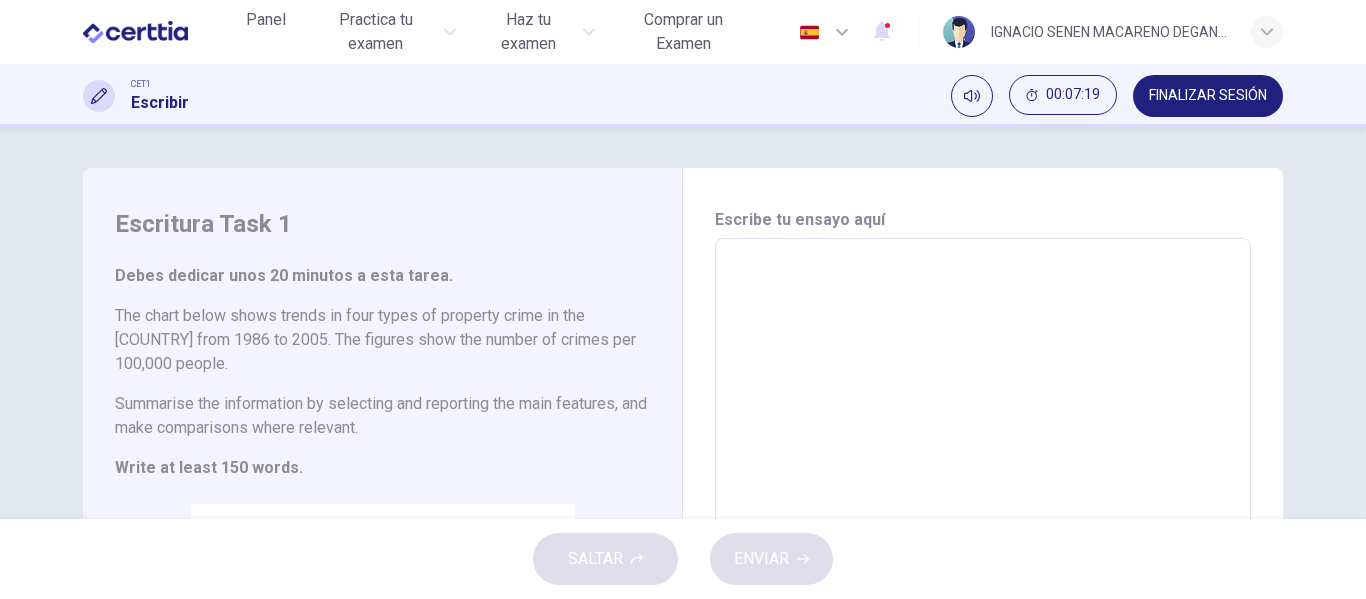 click at bounding box center (983, 546) 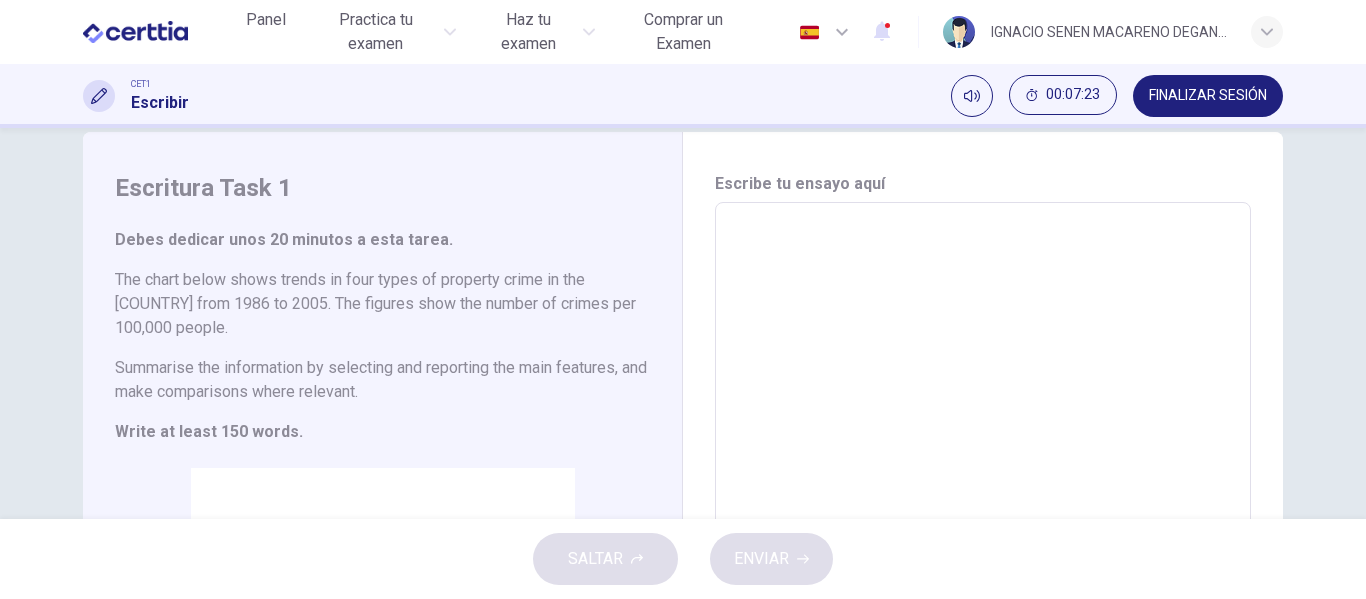 scroll, scrollTop: 39, scrollLeft: 0, axis: vertical 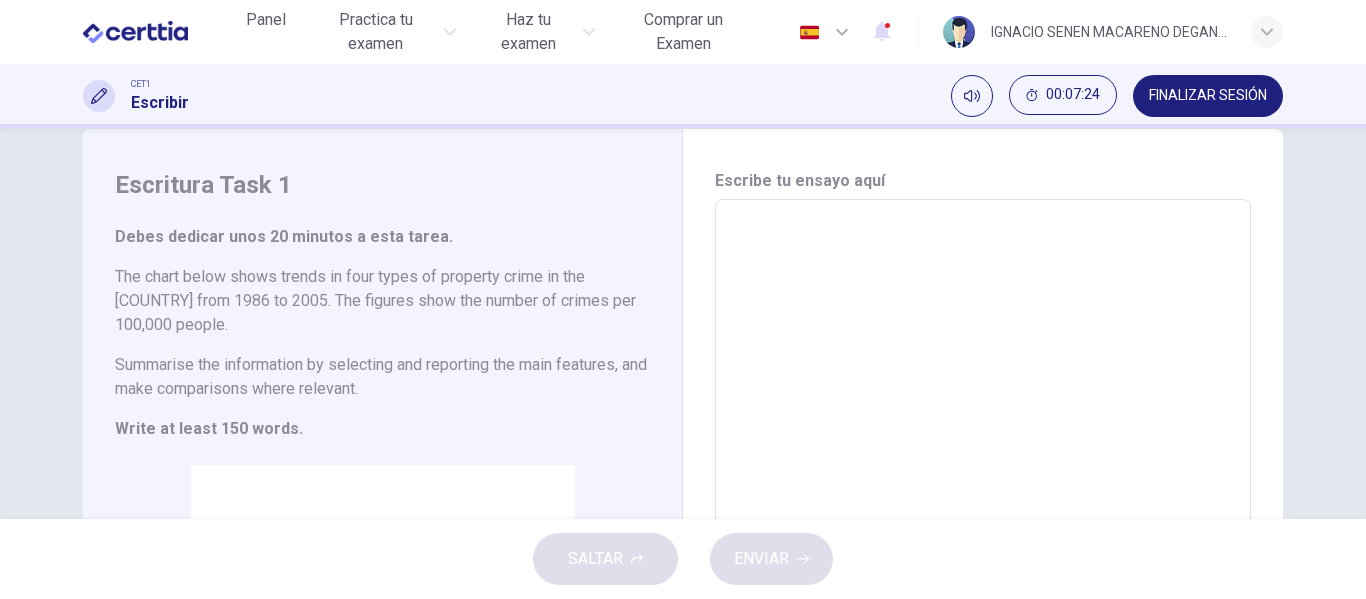 click at bounding box center (983, 507) 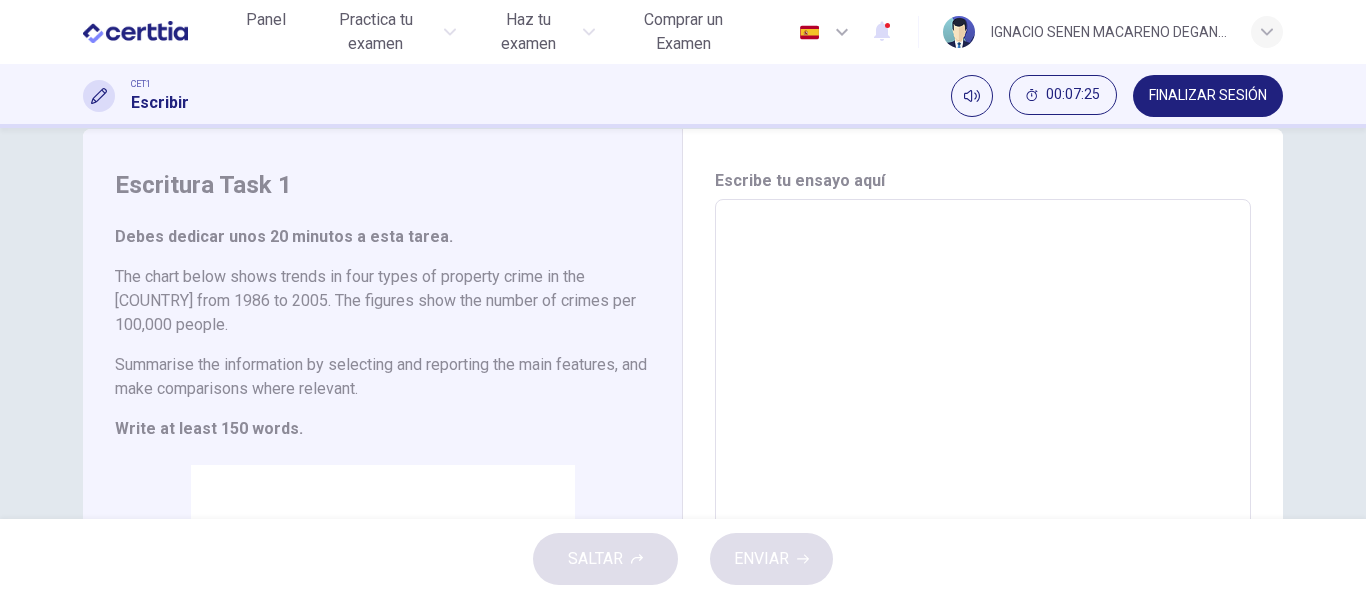 click at bounding box center (983, 507) 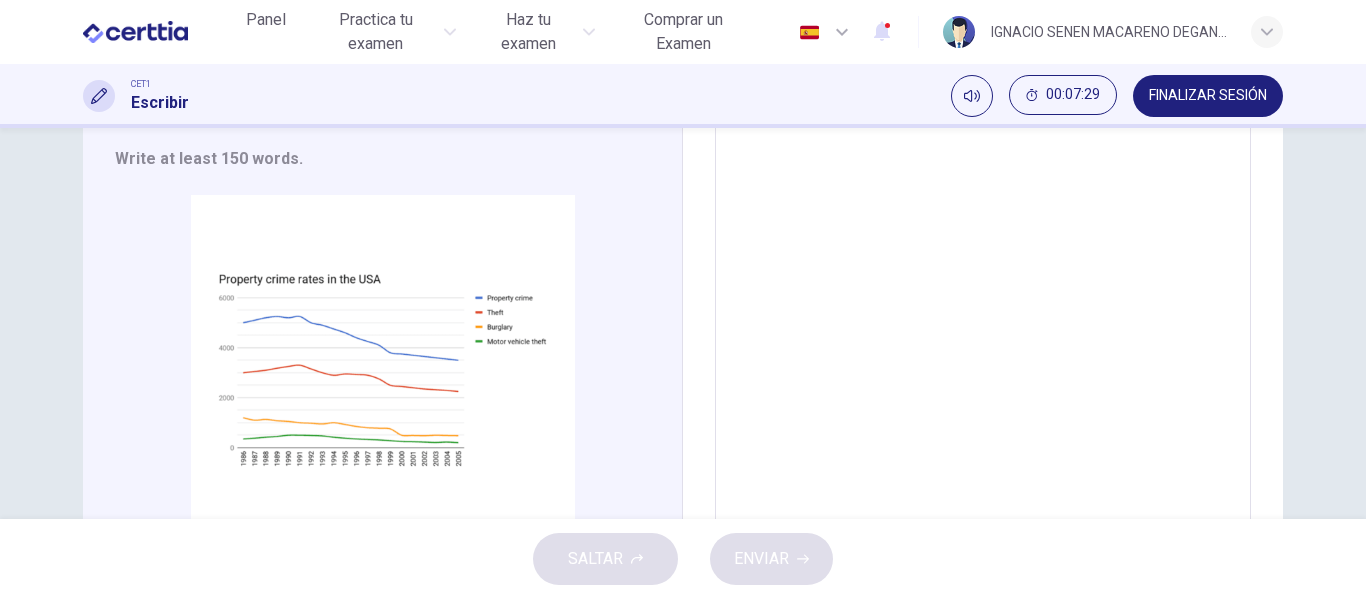 scroll, scrollTop: 357, scrollLeft: 0, axis: vertical 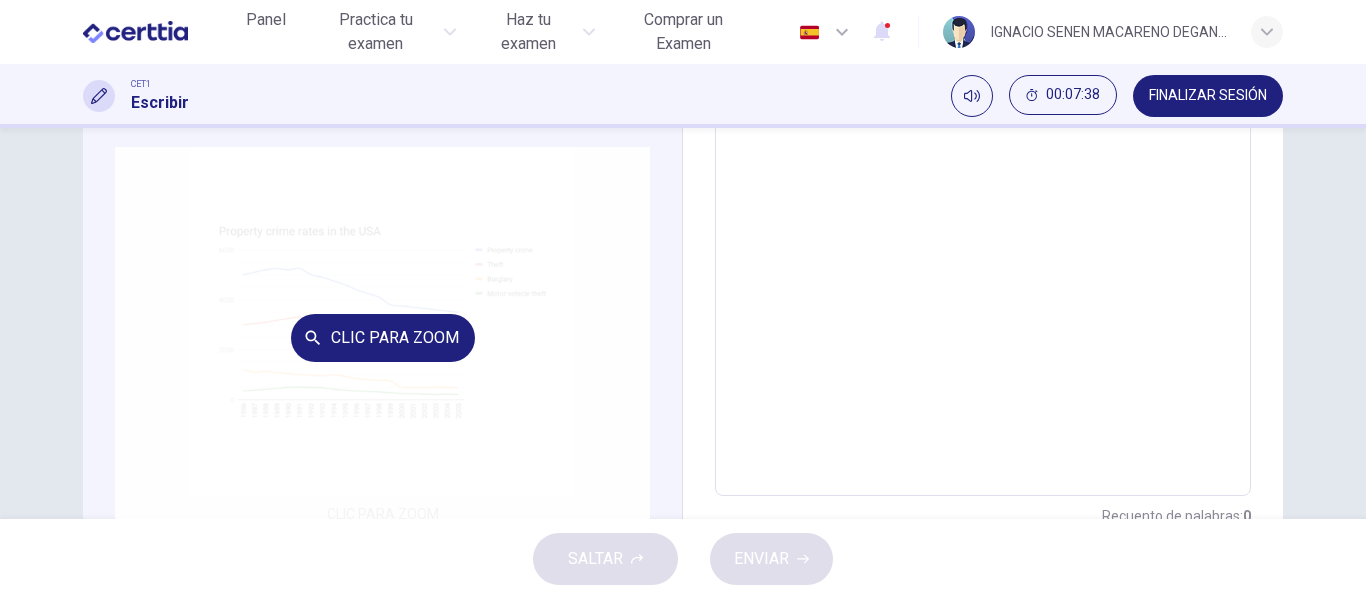 click on "Clic para zoom" at bounding box center (382, 337) 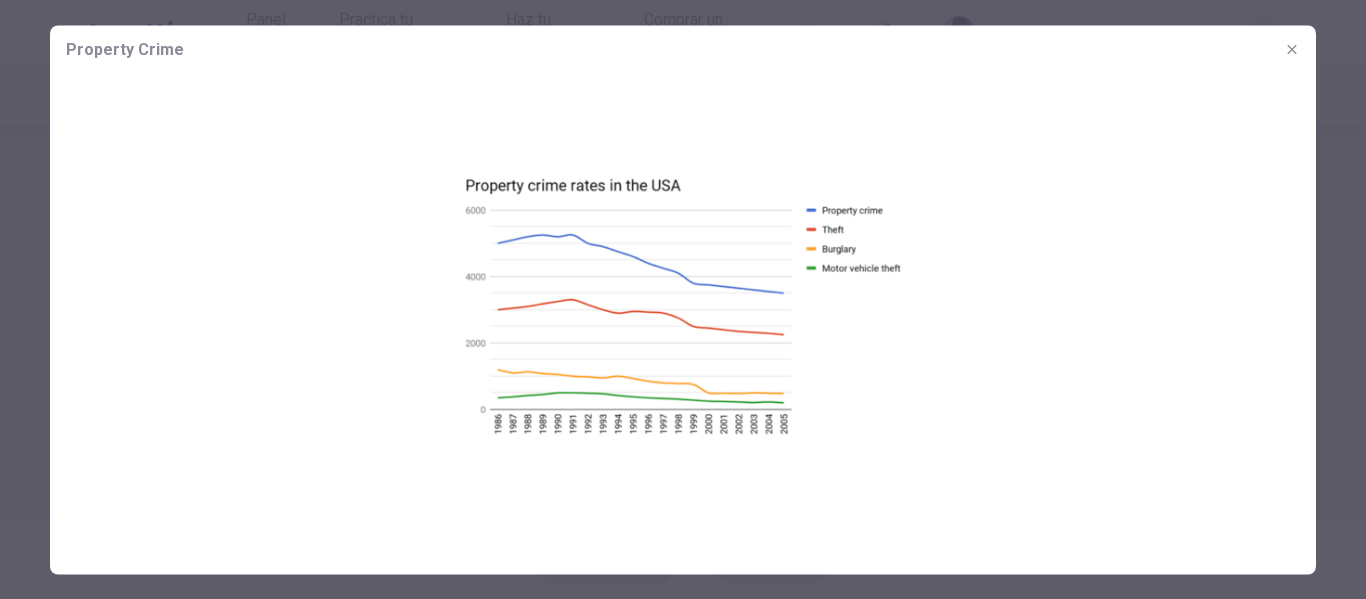 click at bounding box center (683, 305) 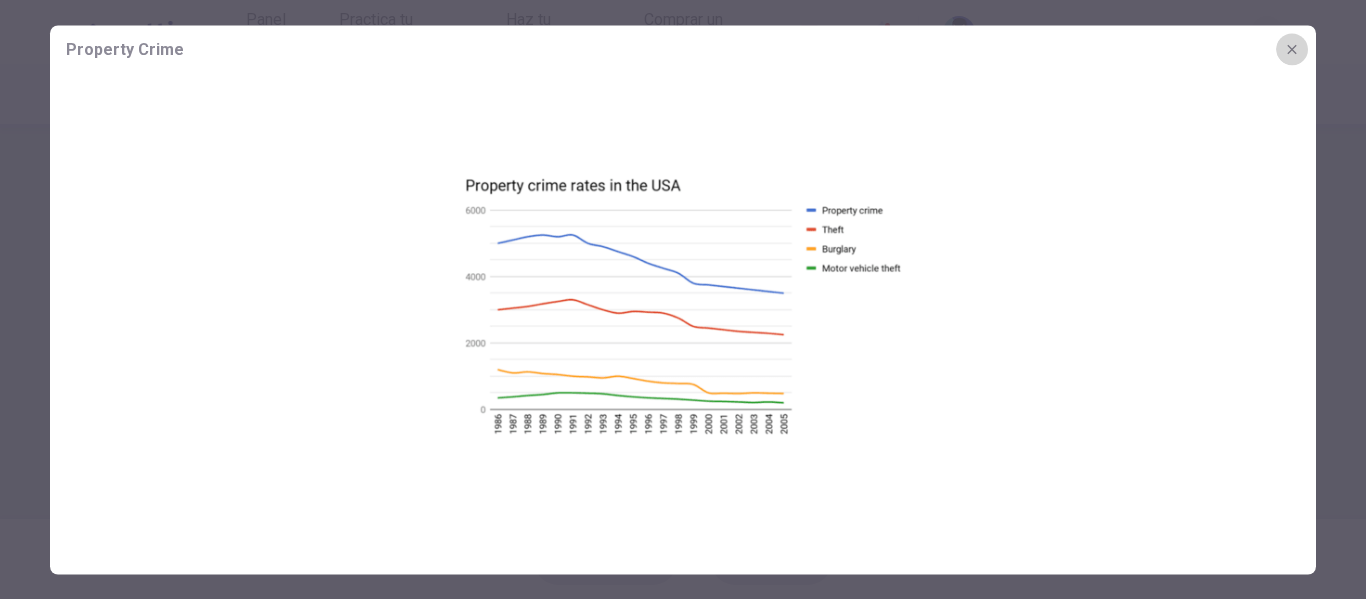 click at bounding box center (1292, 49) 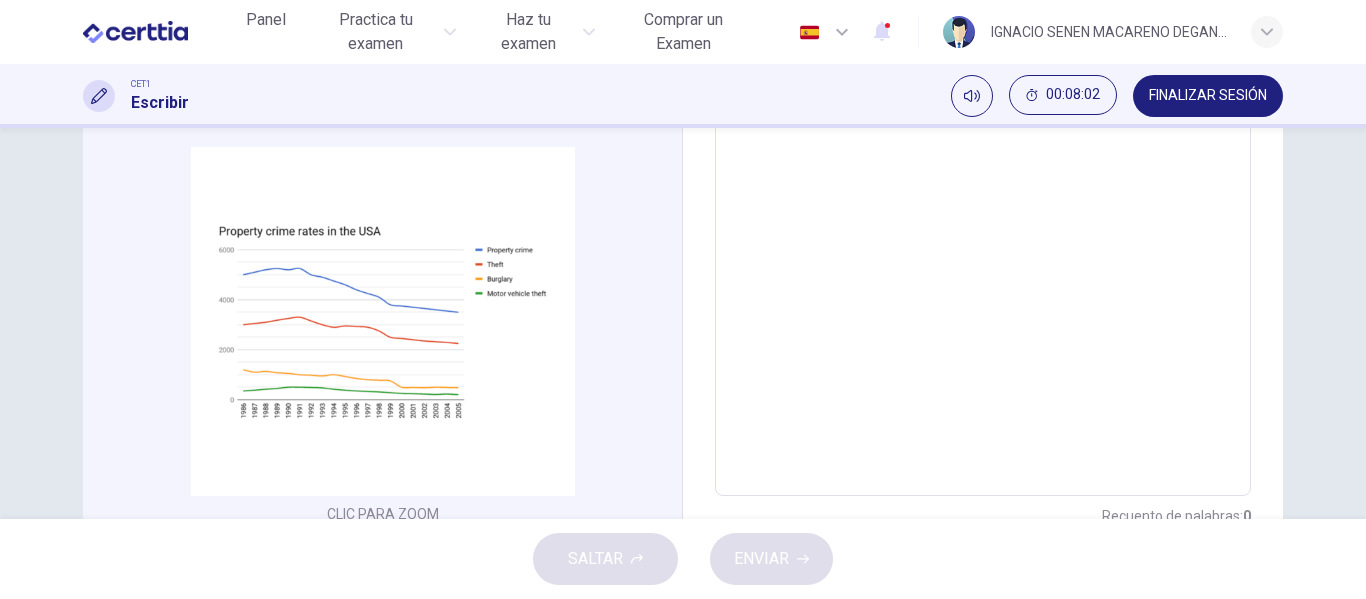 click at bounding box center [983, 189] 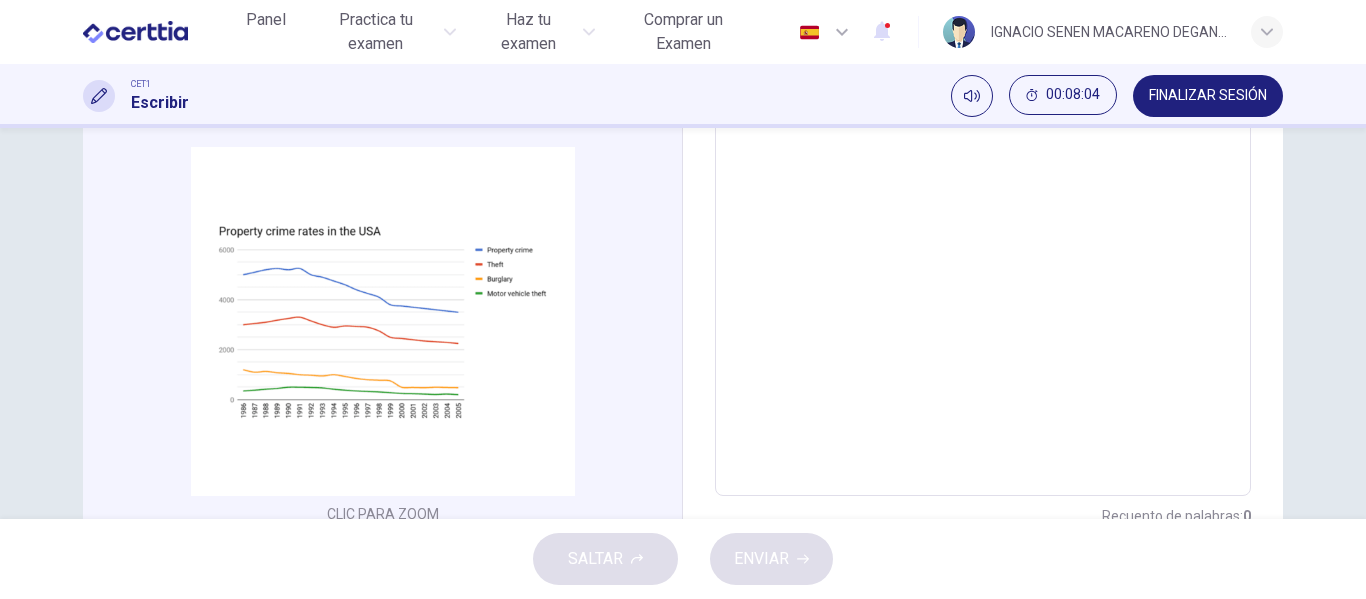 scroll, scrollTop: 0, scrollLeft: 0, axis: both 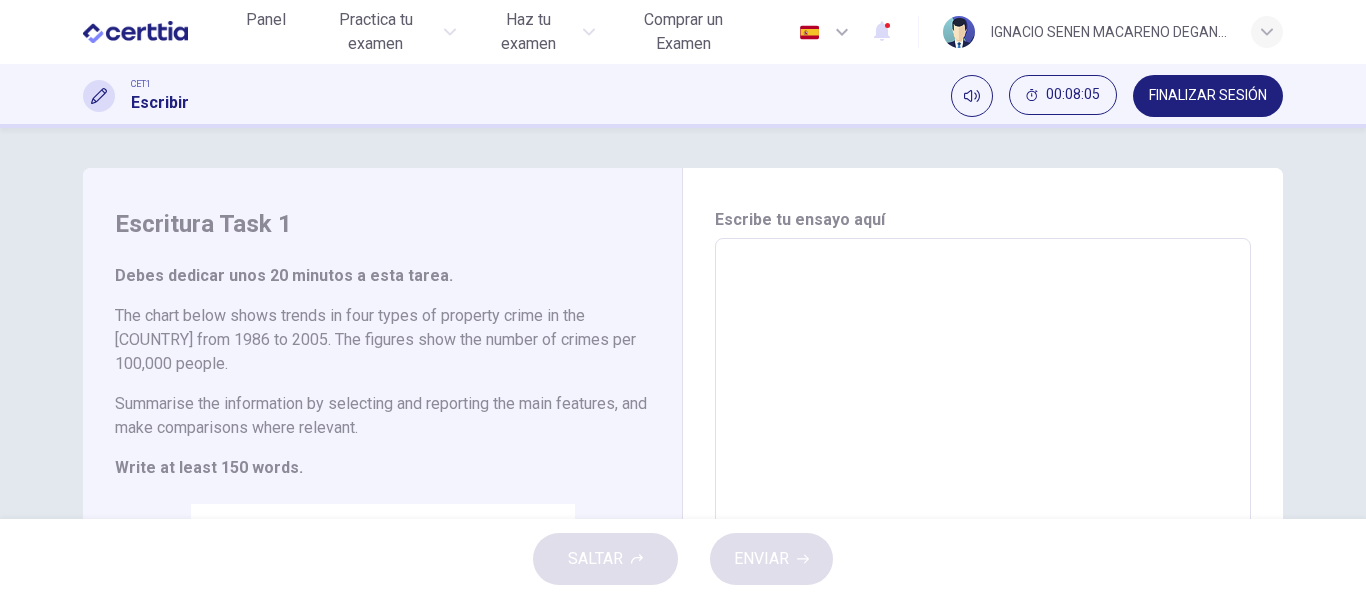 click at bounding box center [983, 546] 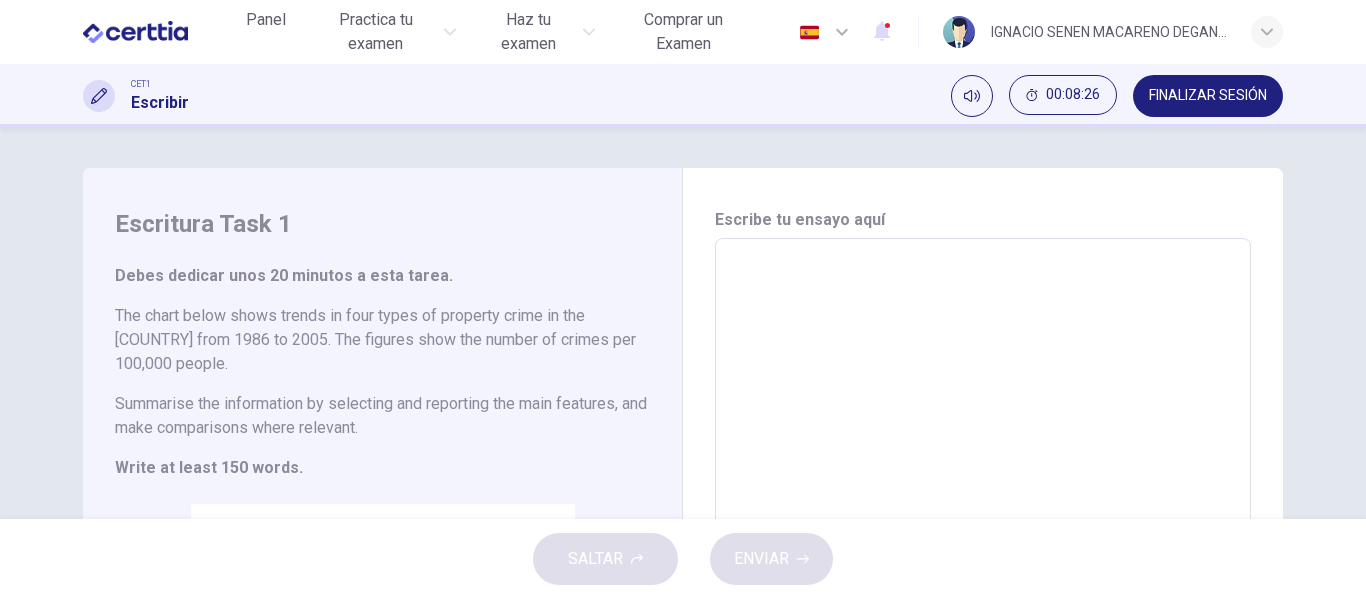 click at bounding box center (983, 546) 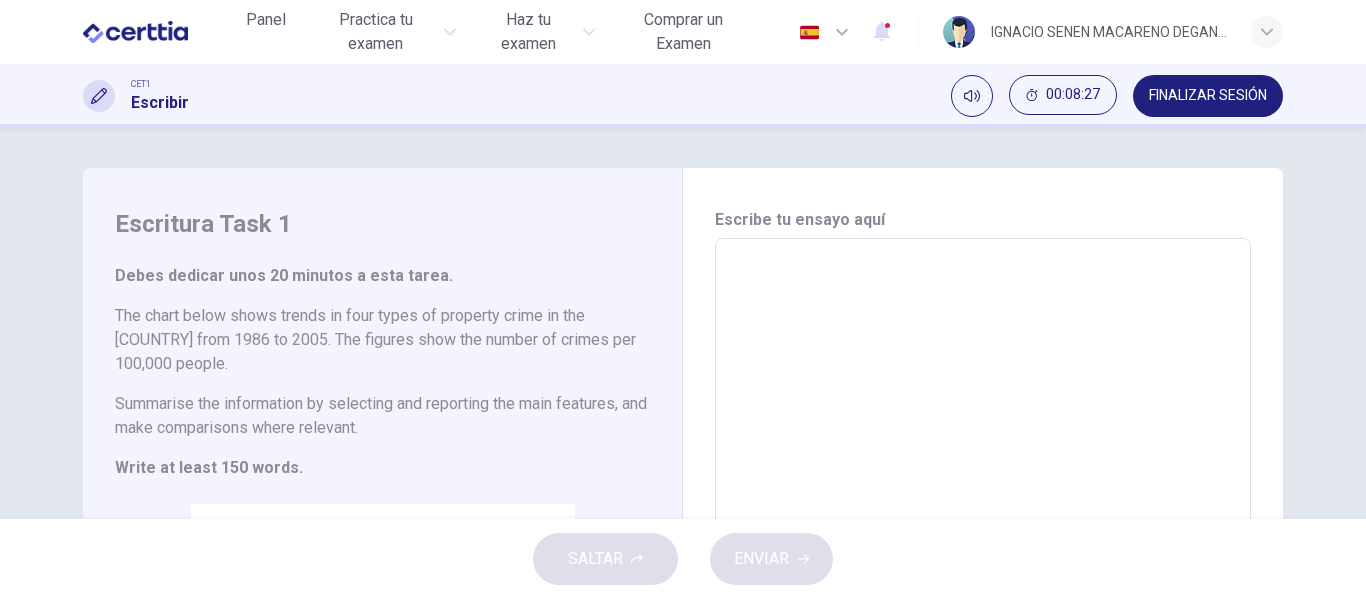 click at bounding box center [983, 546] 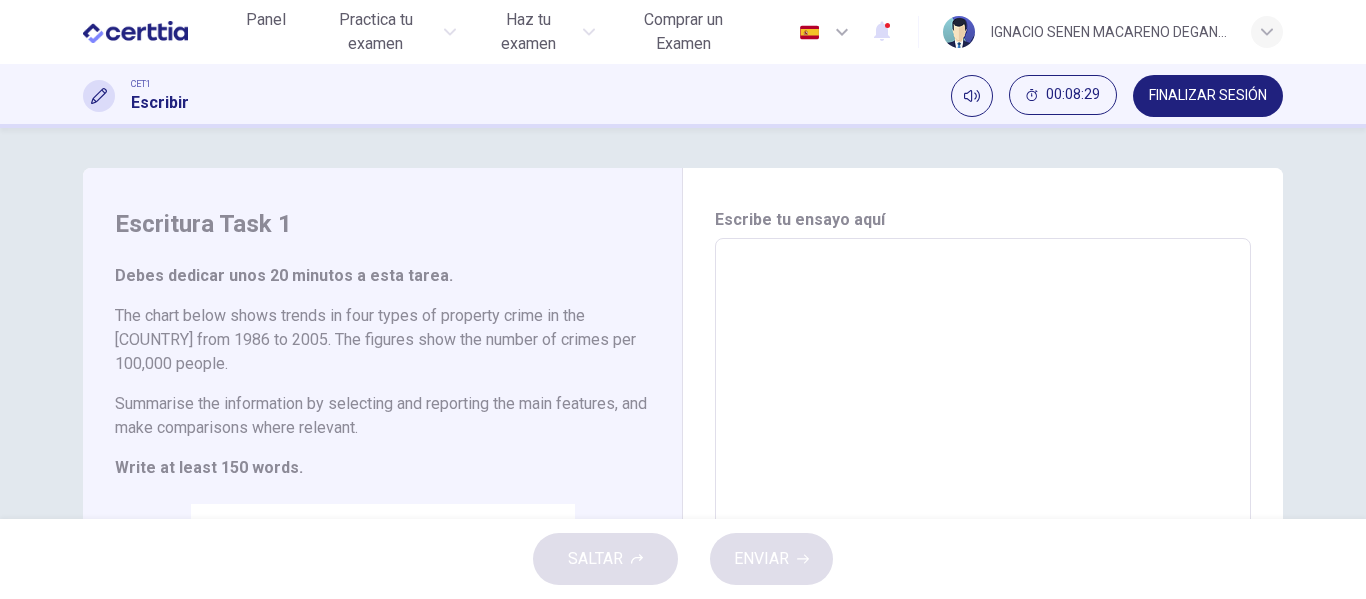 paste on "*" 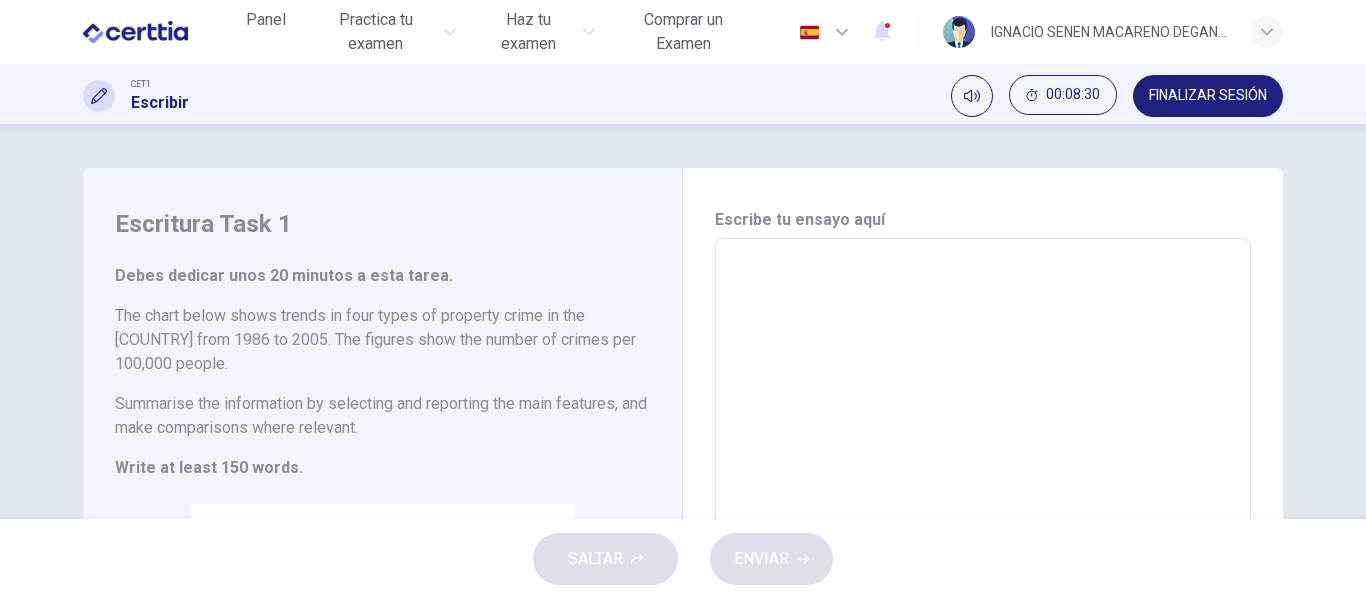 click at bounding box center (983, 546) 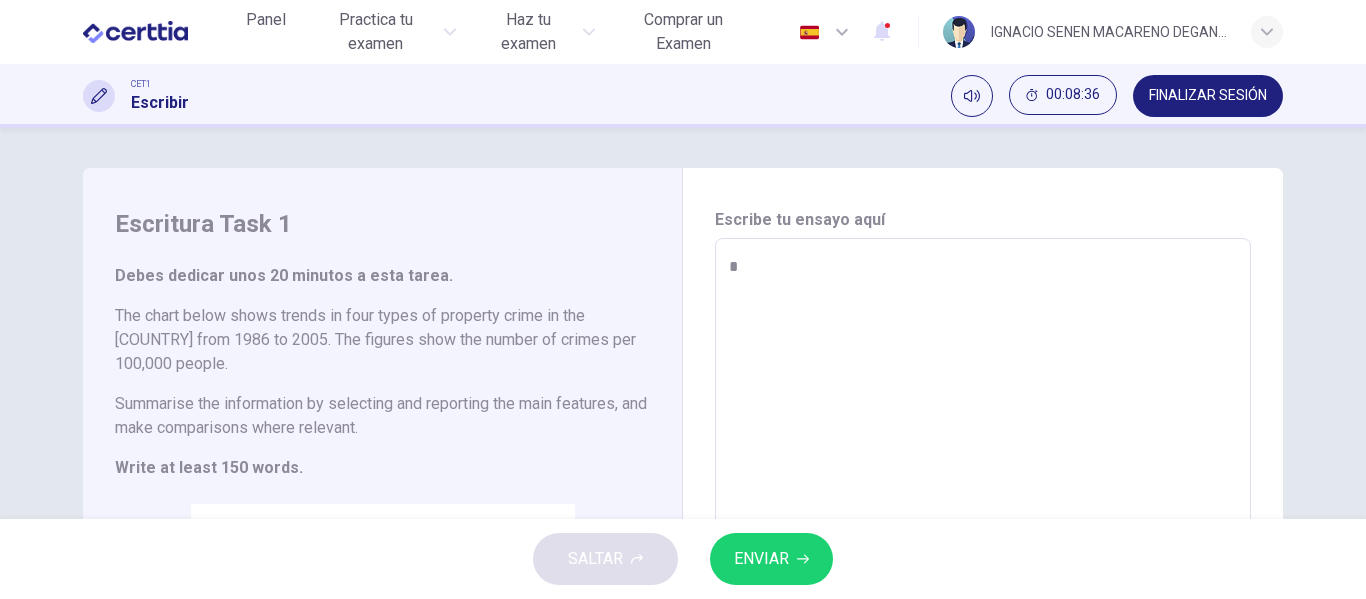 click on "*" at bounding box center [983, 546] 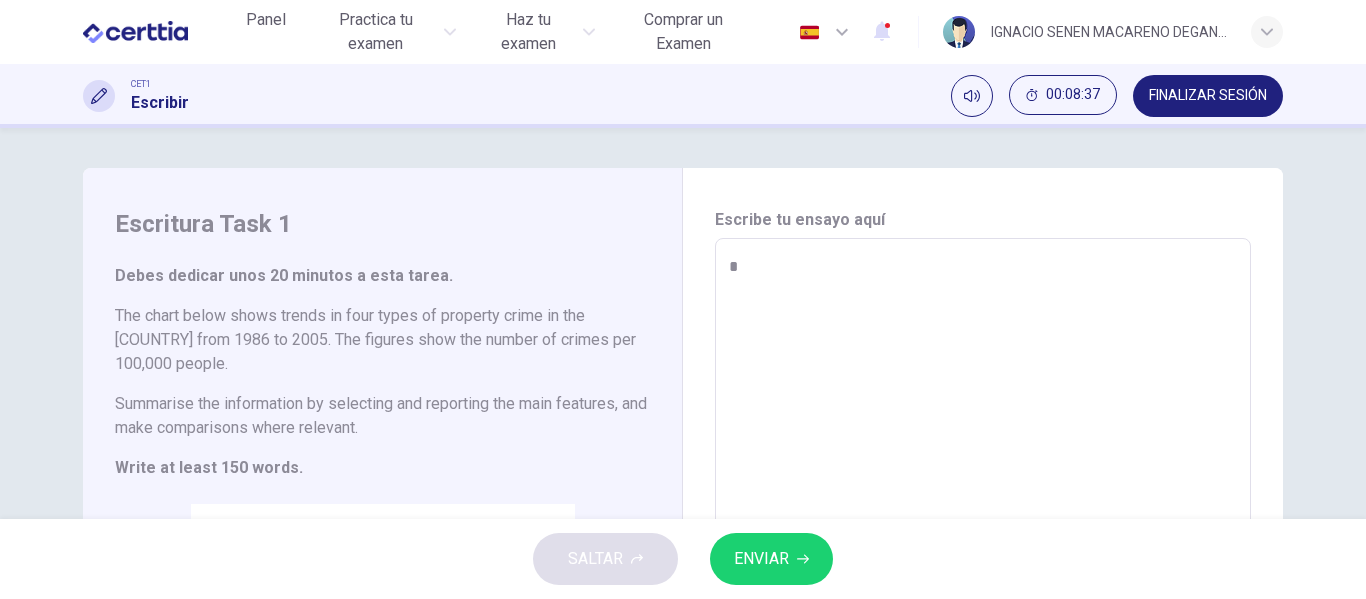 click on "*" at bounding box center (983, 546) 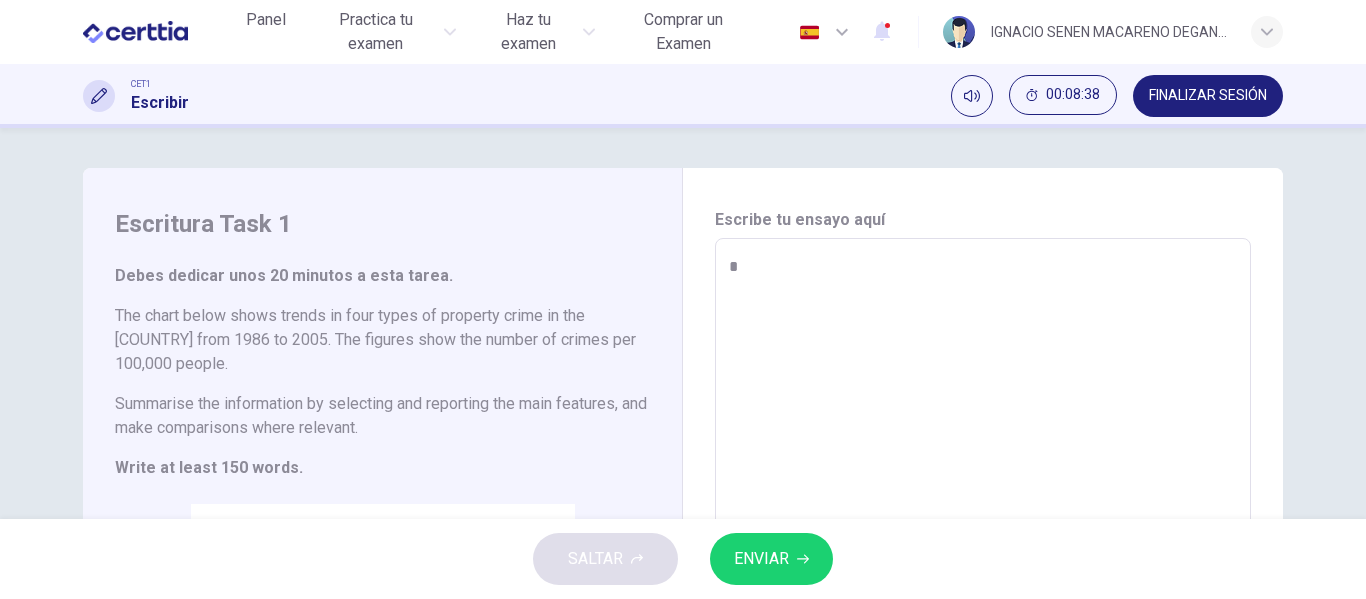 paste 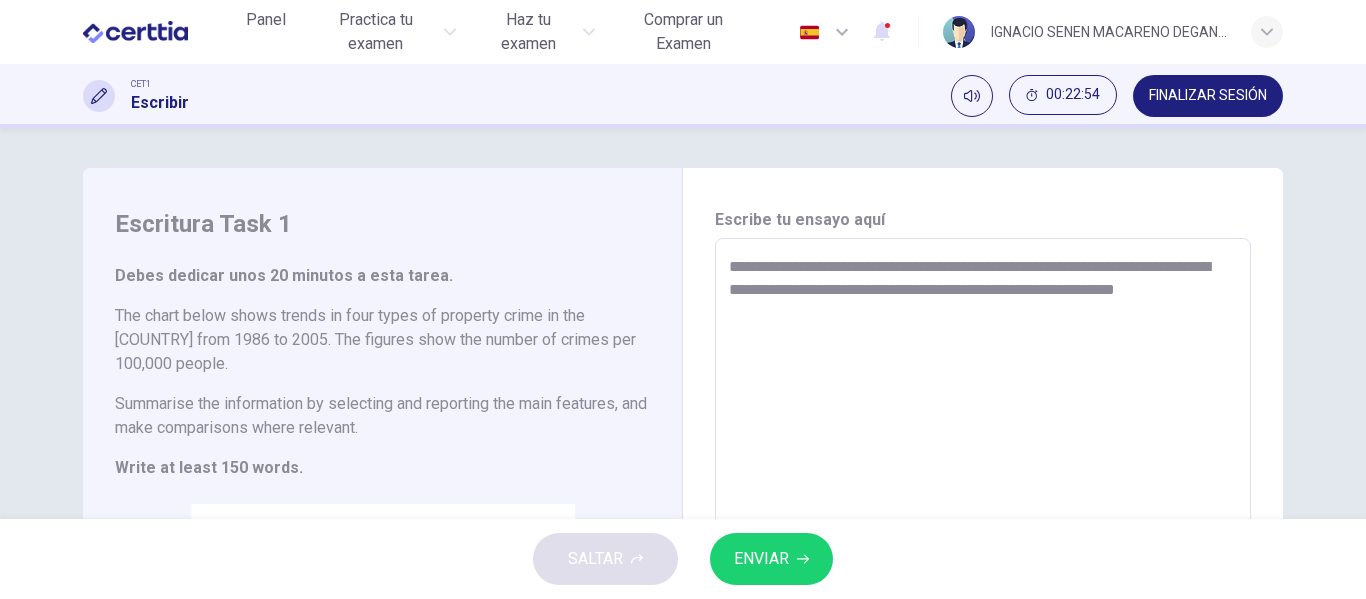 click on "**********" at bounding box center [983, 546] 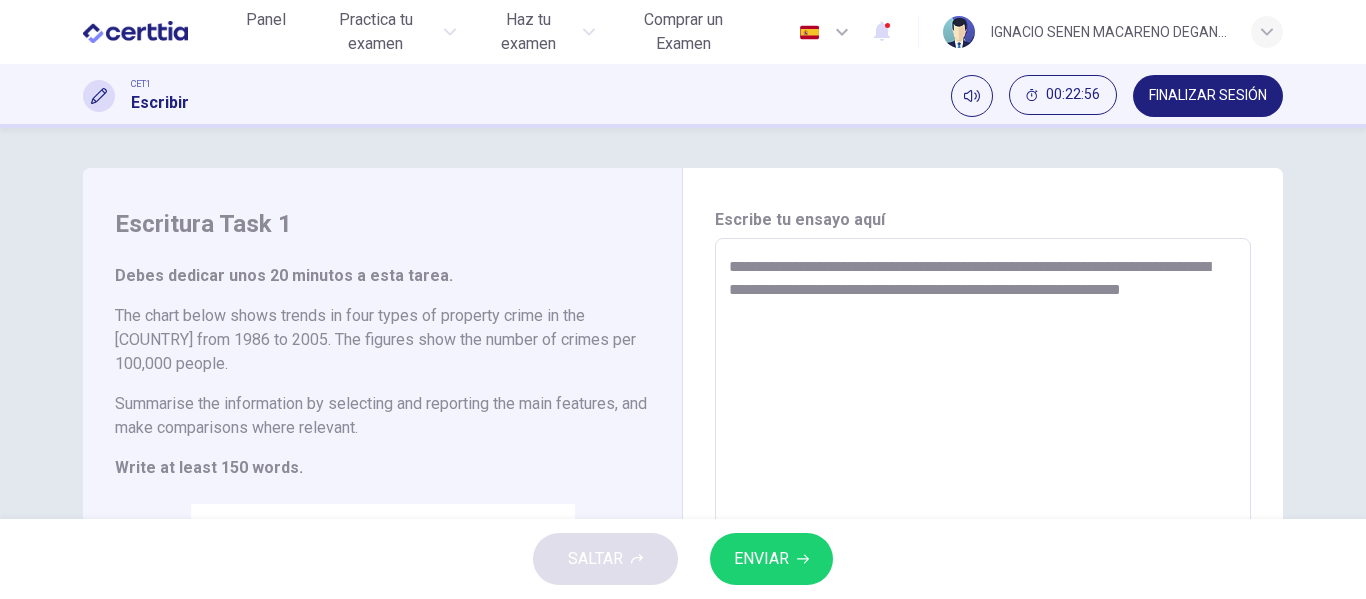 click on "**********" at bounding box center (983, 546) 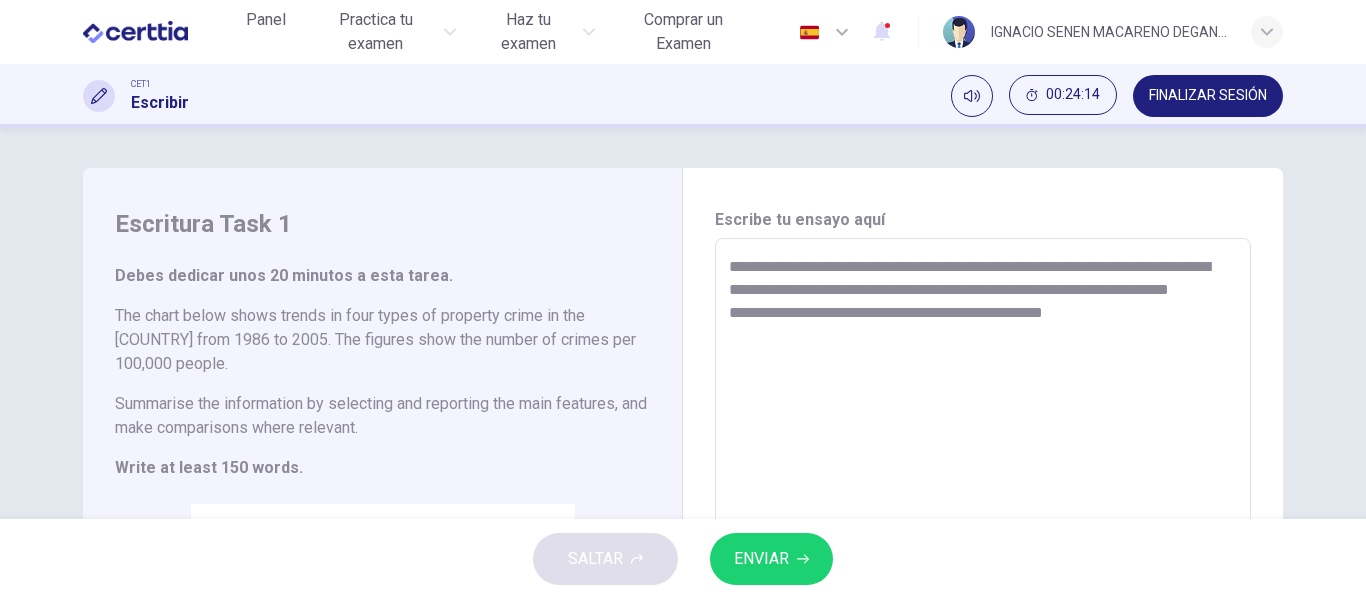 click on "**********" at bounding box center (983, 546) 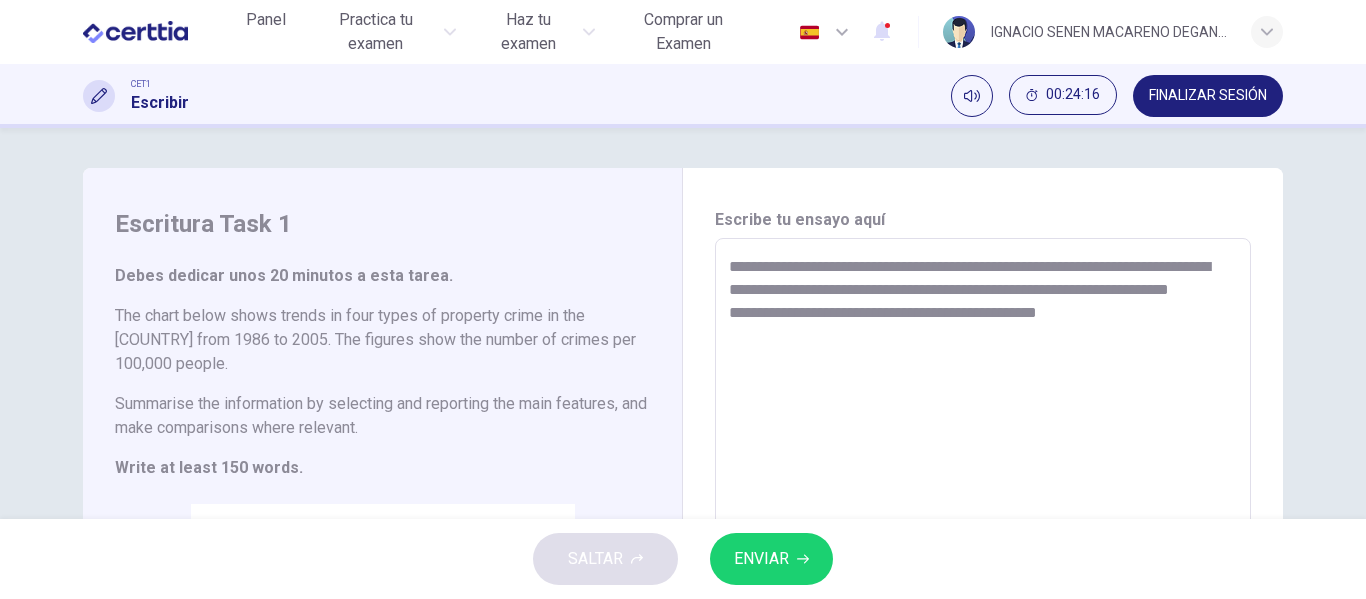 click on "**********" at bounding box center [983, 546] 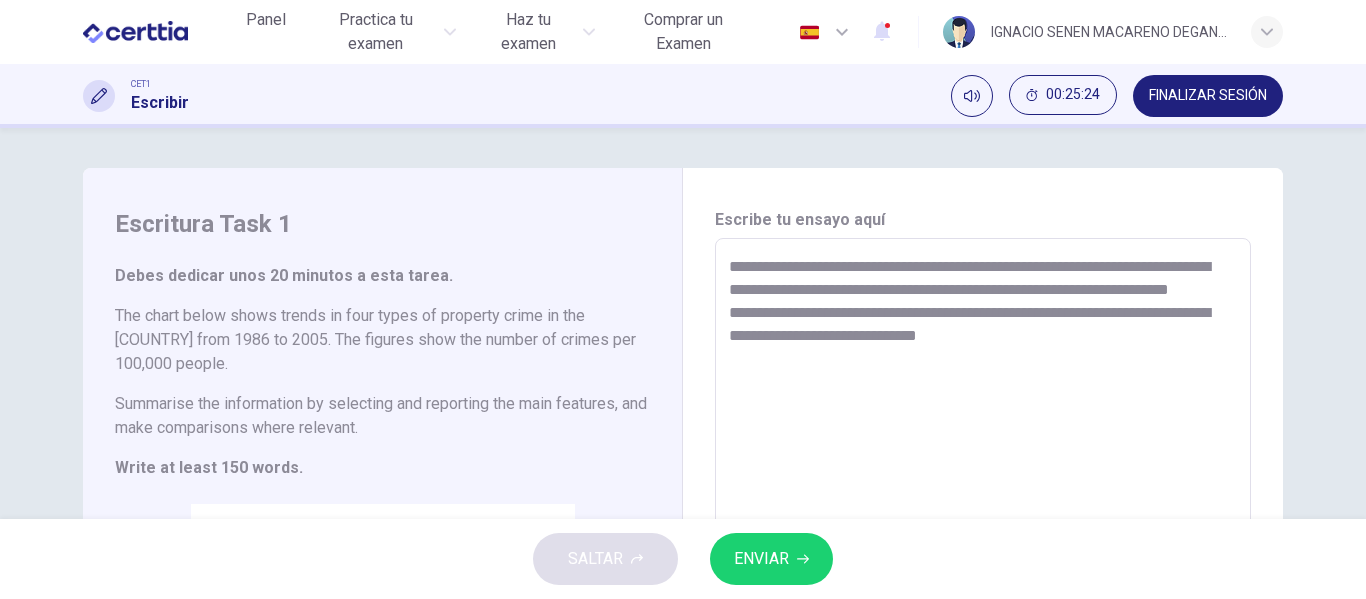 click on "**********" at bounding box center [983, 546] 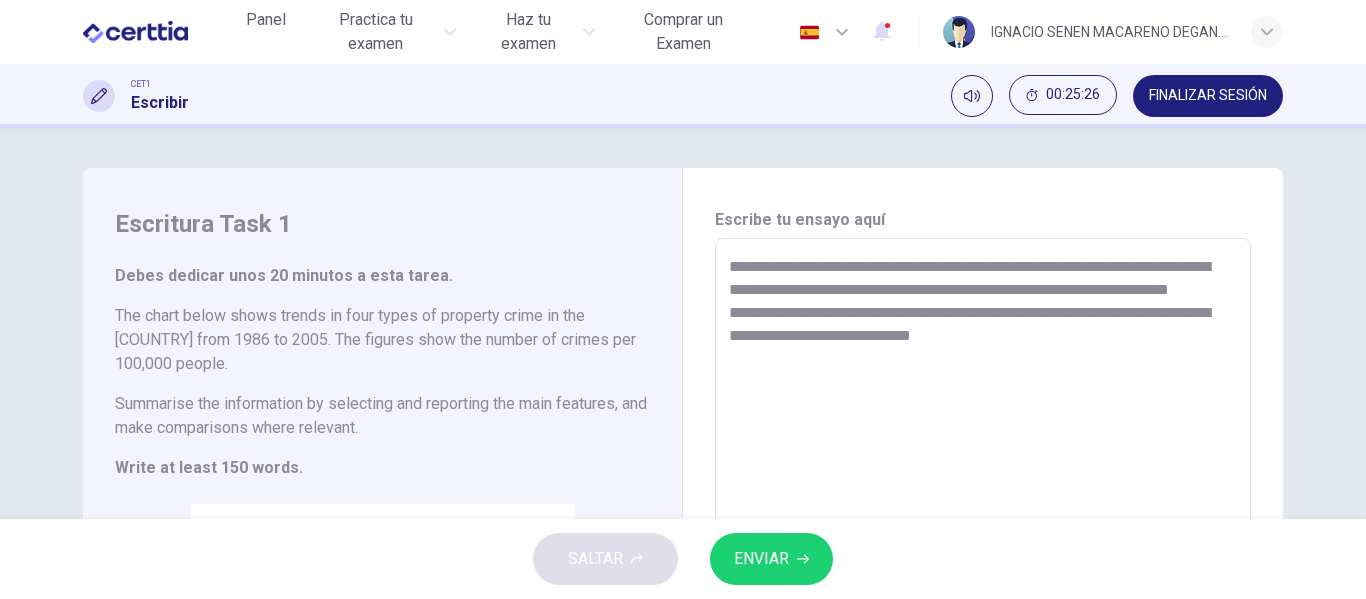 click on "**********" at bounding box center (983, 546) 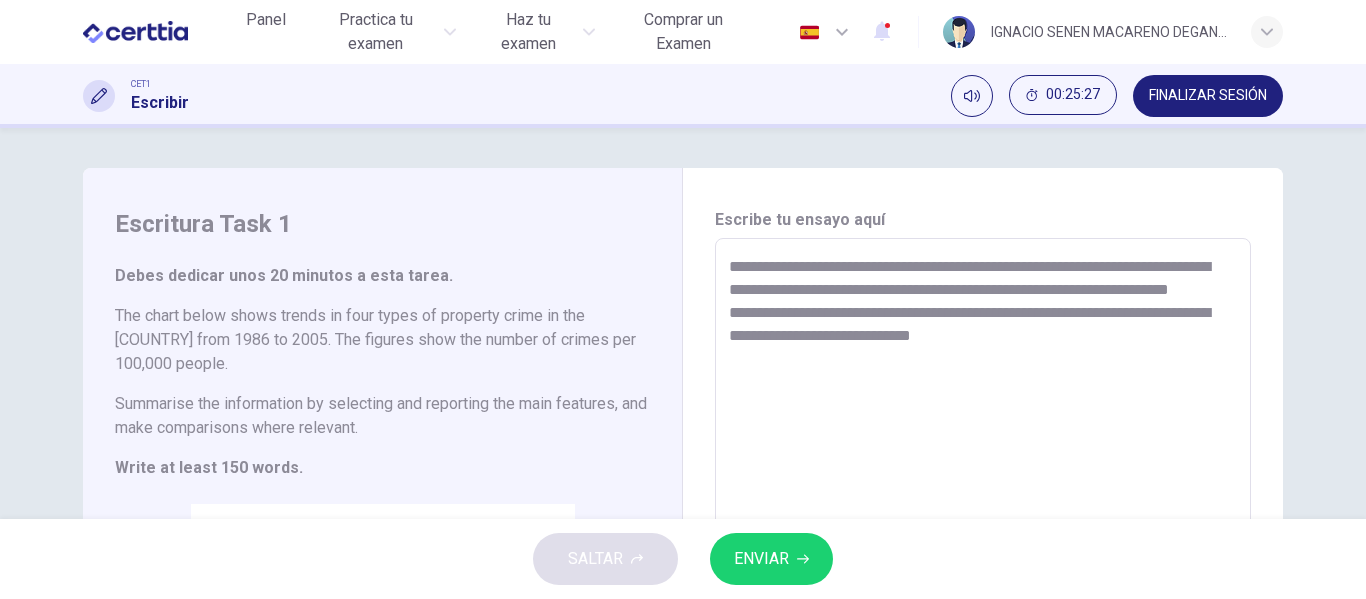click on "**********" at bounding box center [983, 546] 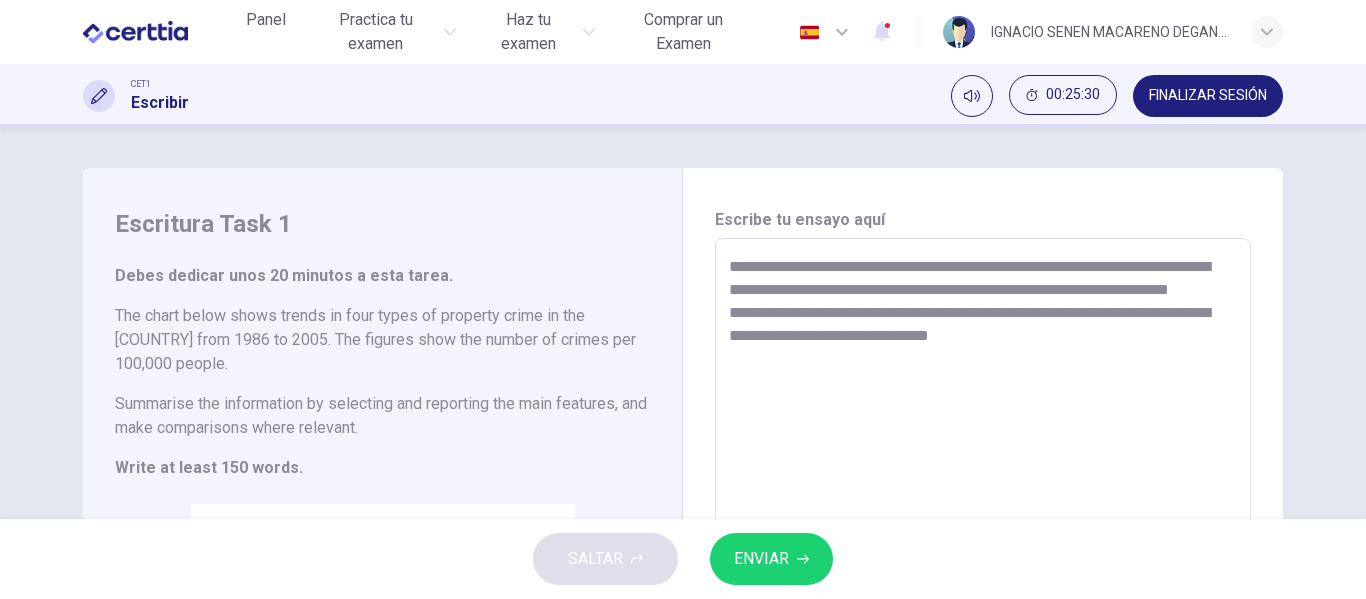 click on "**********" at bounding box center (983, 546) 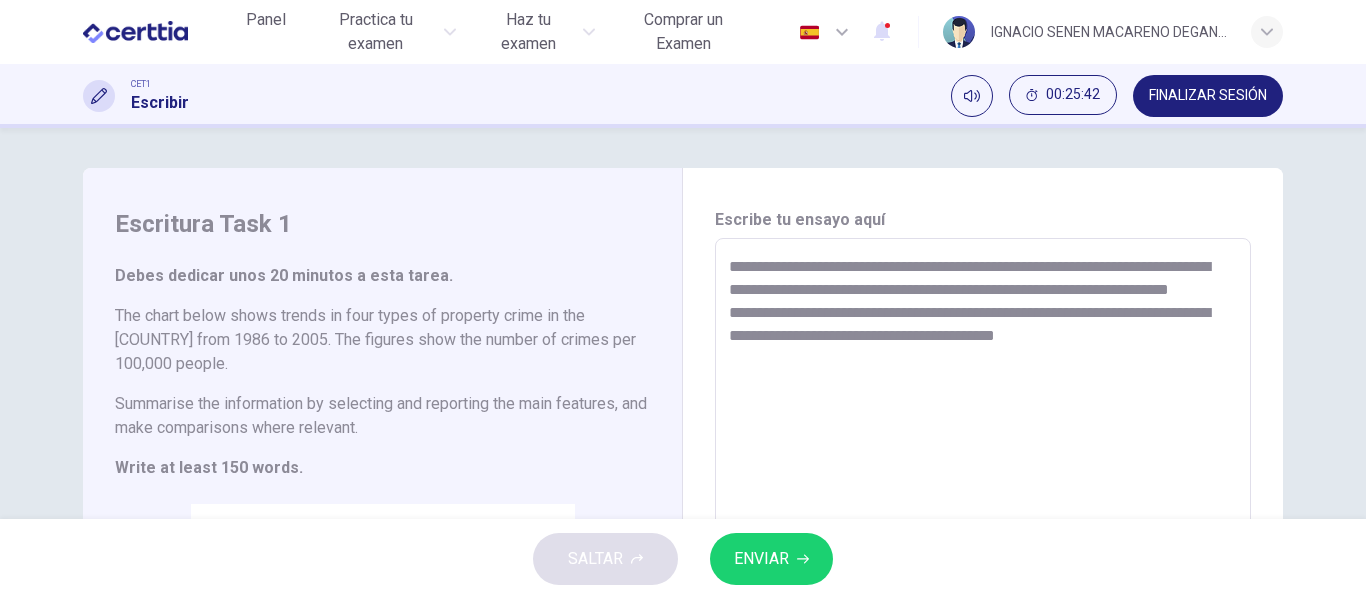 click on "**********" at bounding box center [983, 546] 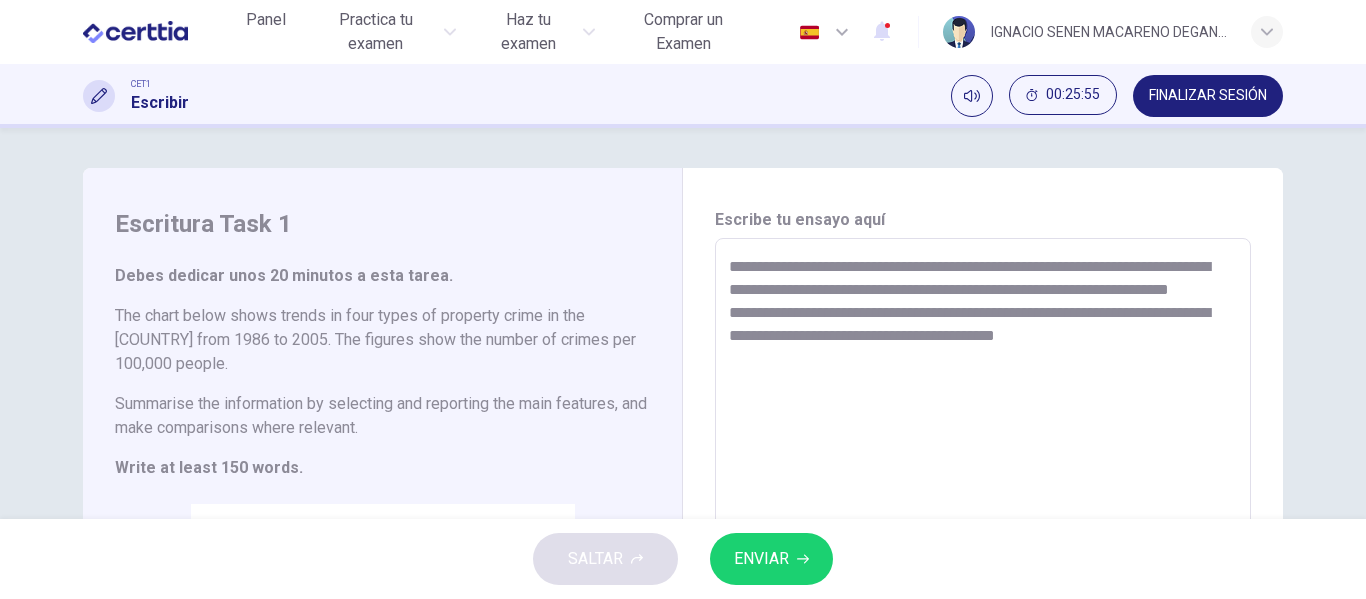 click on "**********" at bounding box center [983, 546] 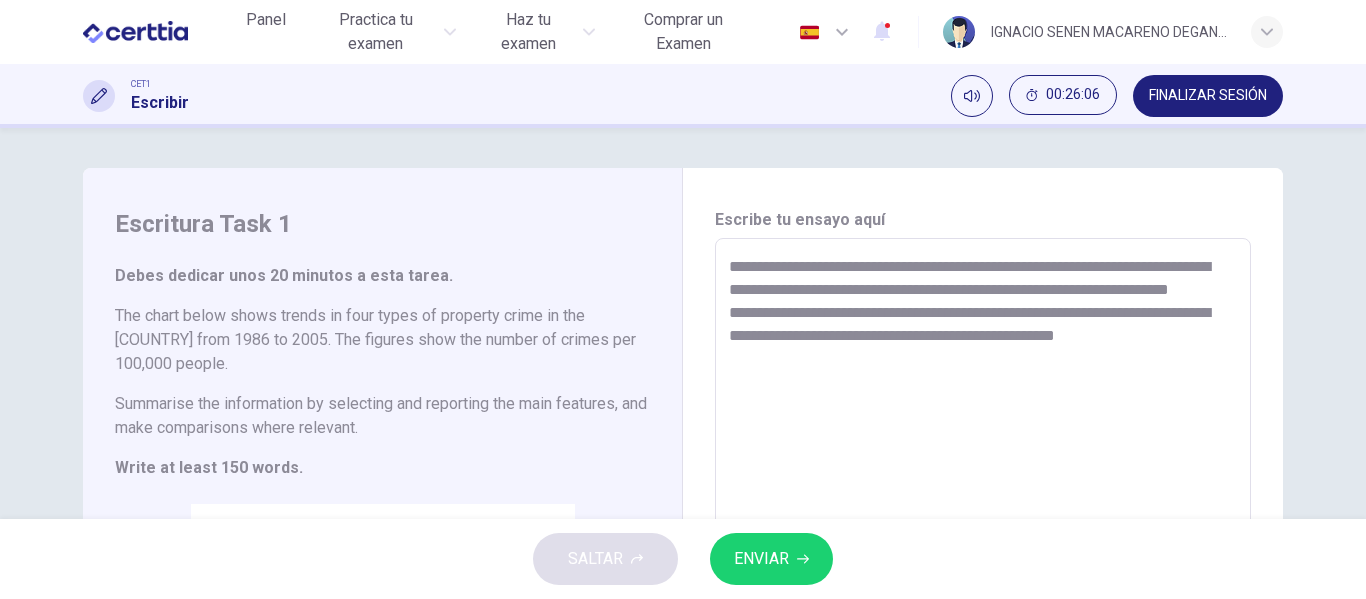 click on "**********" at bounding box center [983, 546] 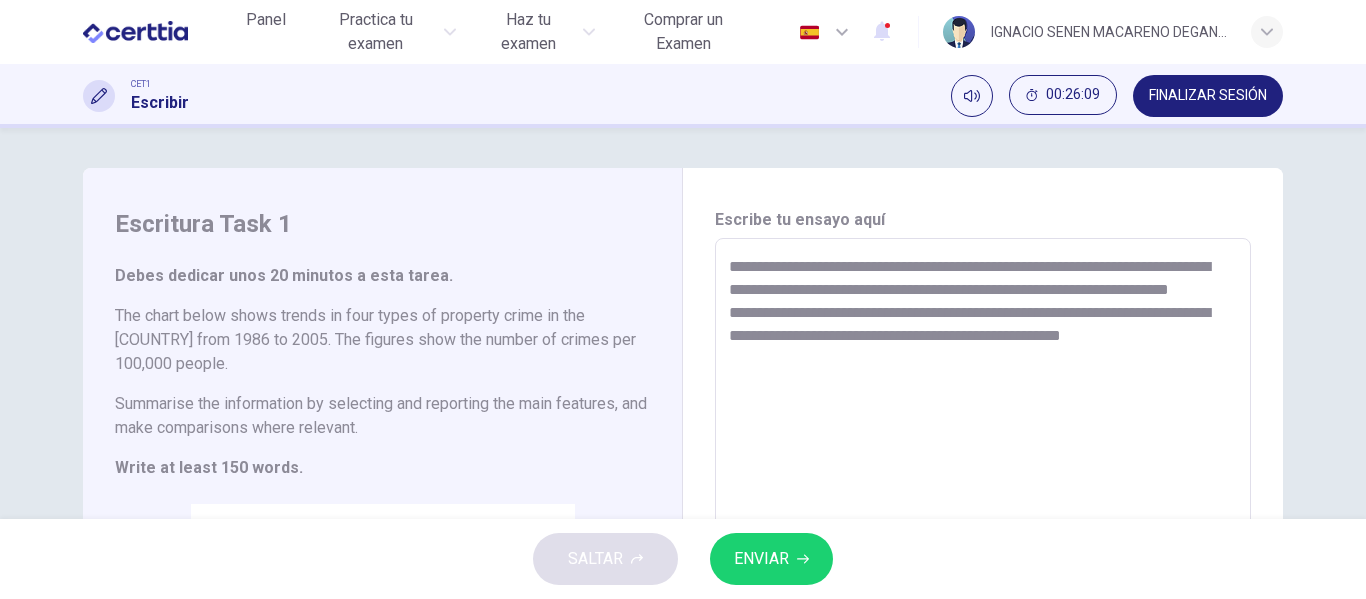 click on "**********" at bounding box center [983, 546] 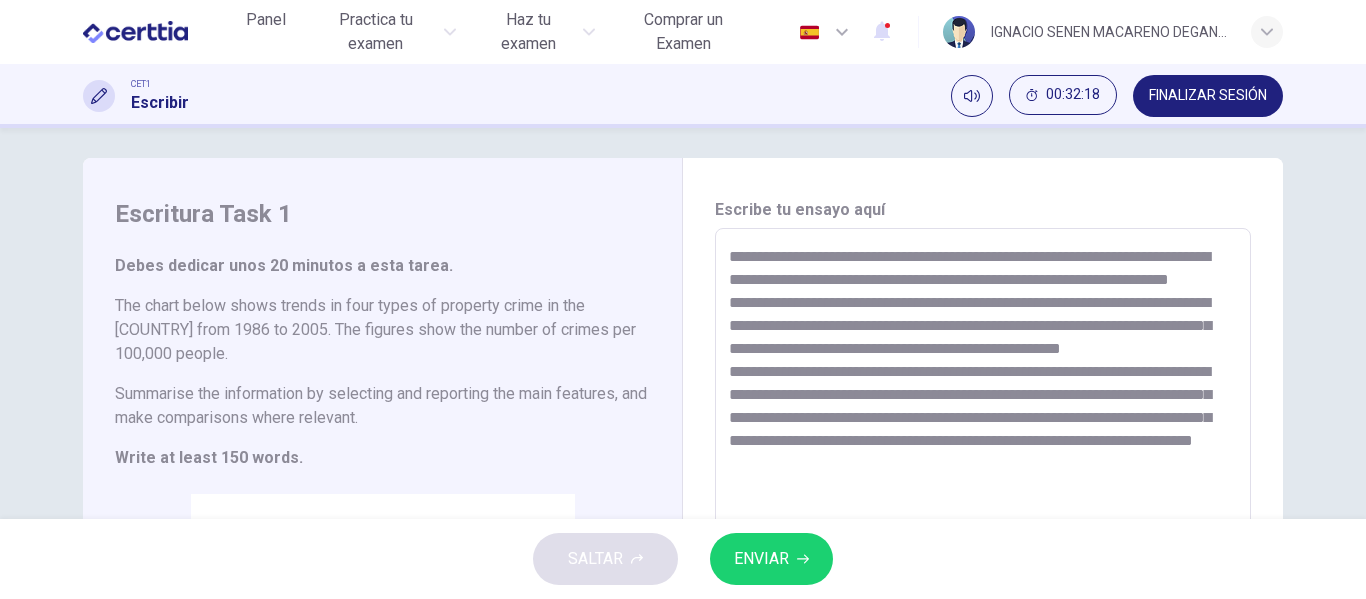 scroll, scrollTop: 33, scrollLeft: 0, axis: vertical 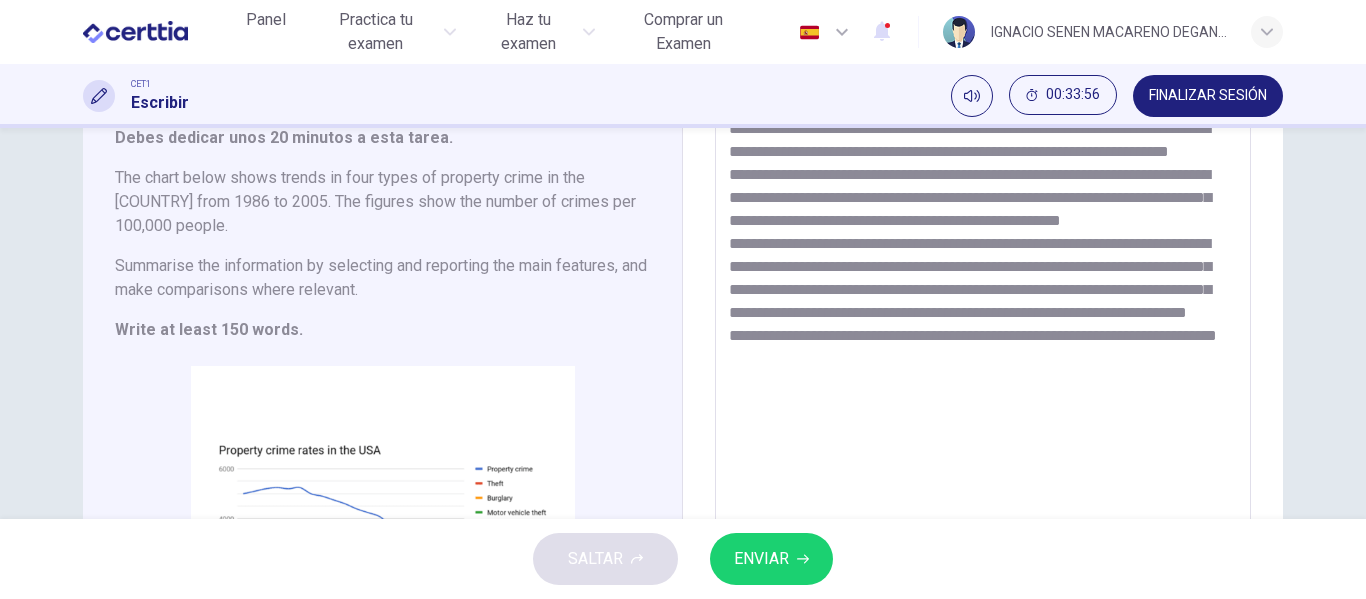 click on "**********" at bounding box center (983, 408) 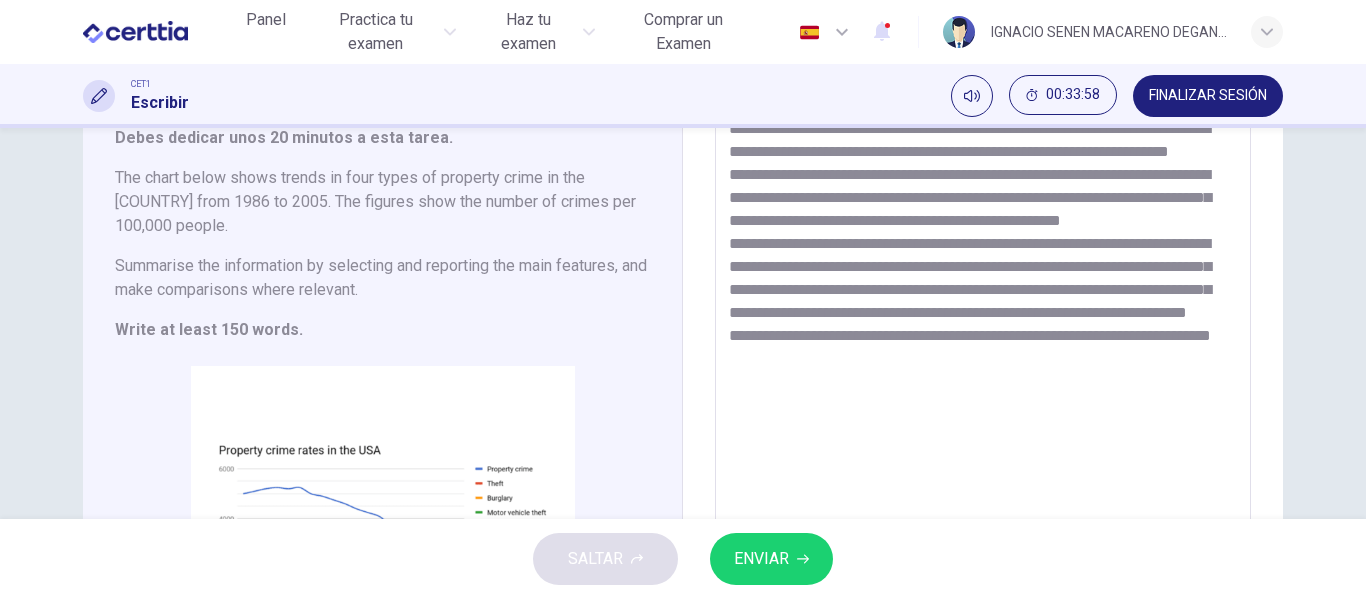 click on "**********" at bounding box center (983, 408) 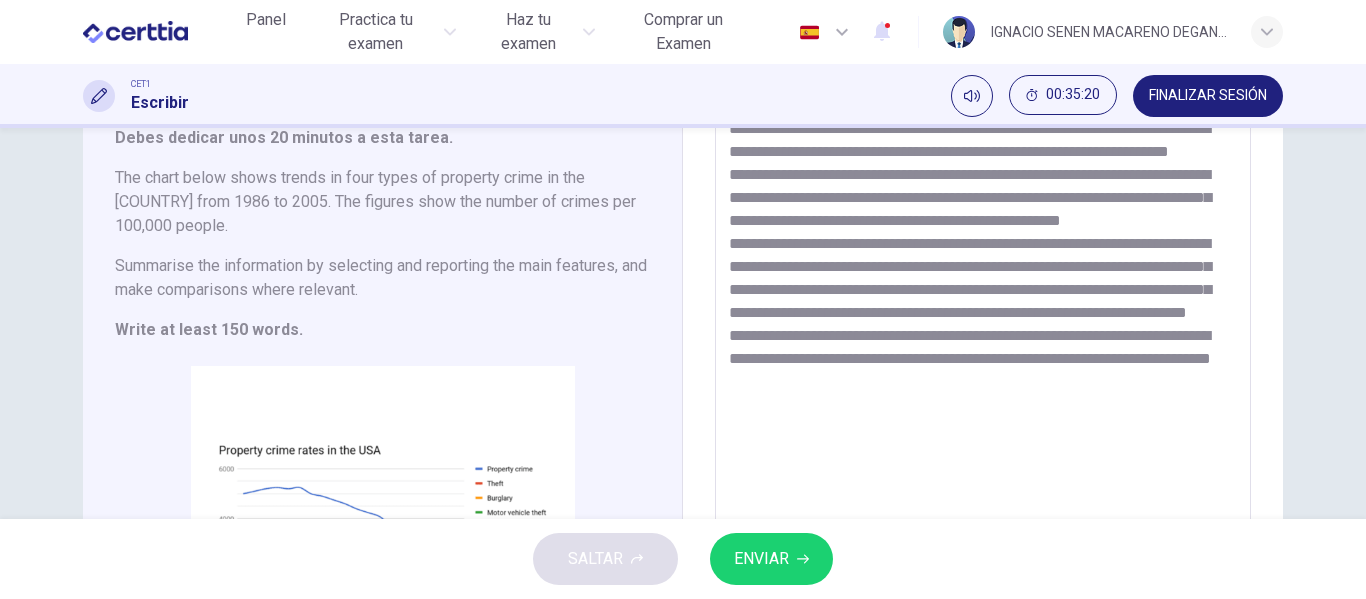 click on "**********" at bounding box center (983, 408) 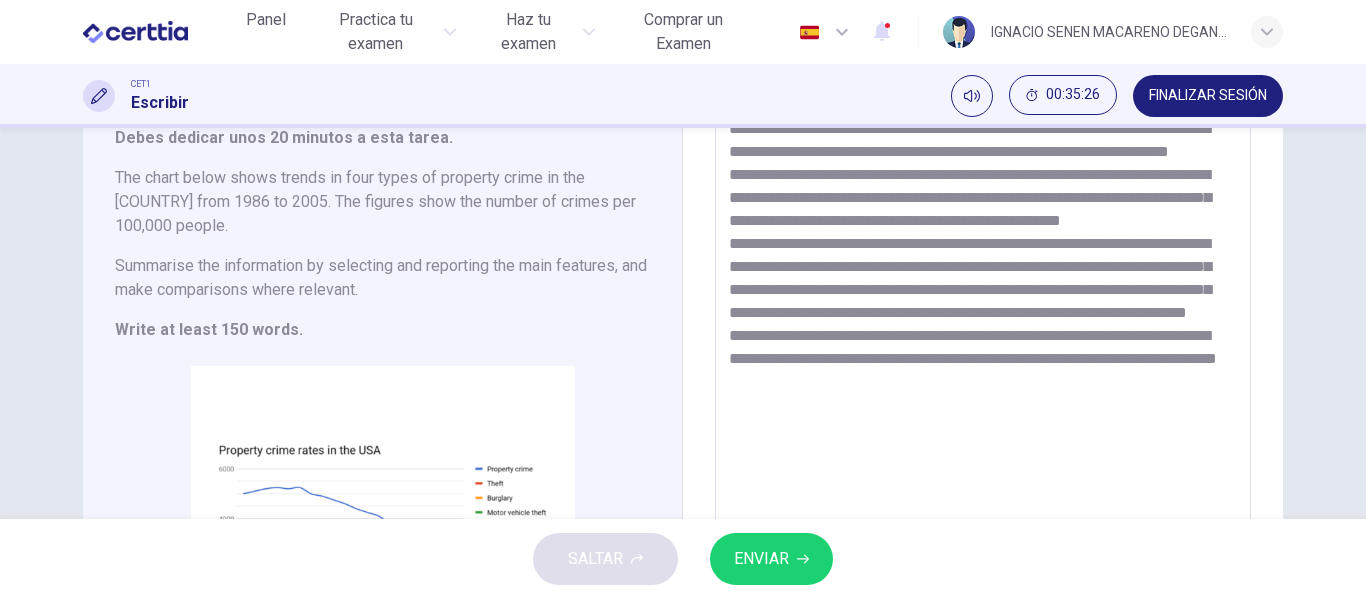 click on "**********" at bounding box center (983, 408) 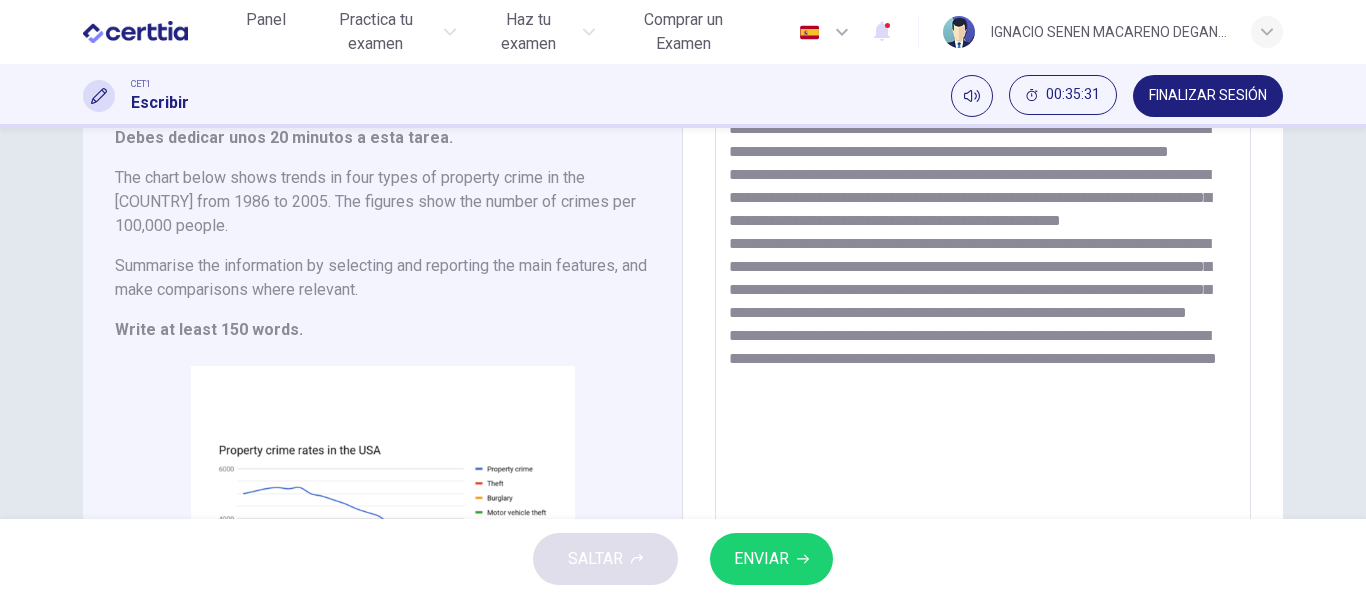 click on "**********" at bounding box center (983, 408) 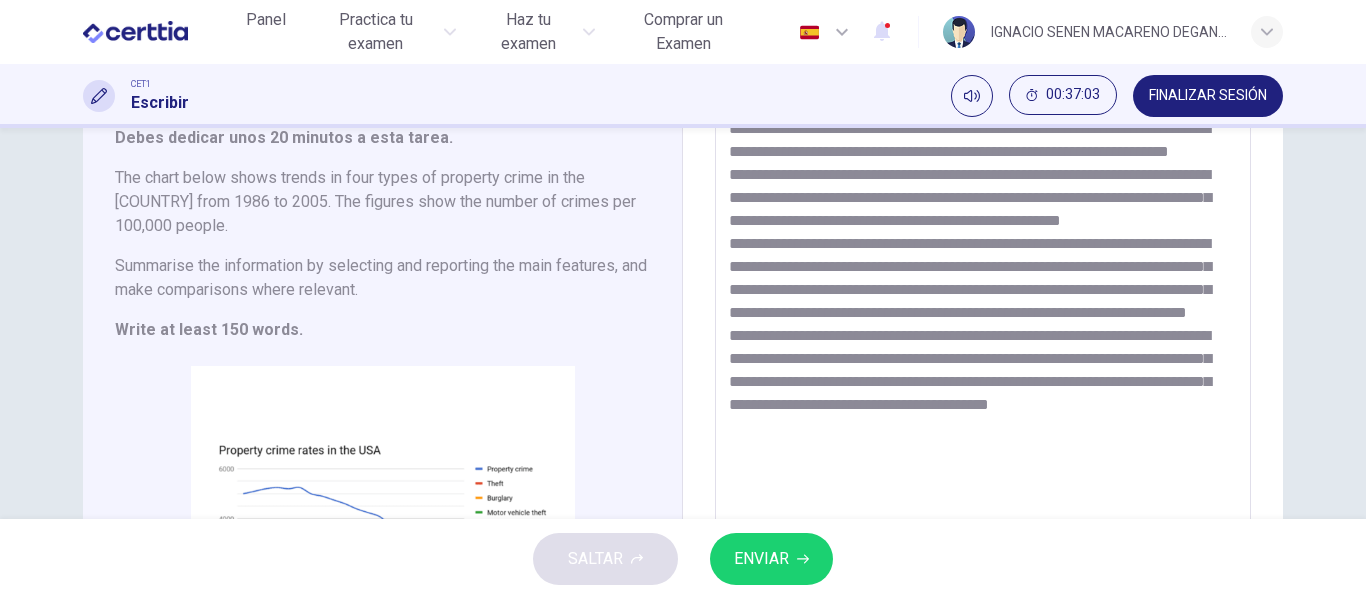 click on "**********" at bounding box center (983, 408) 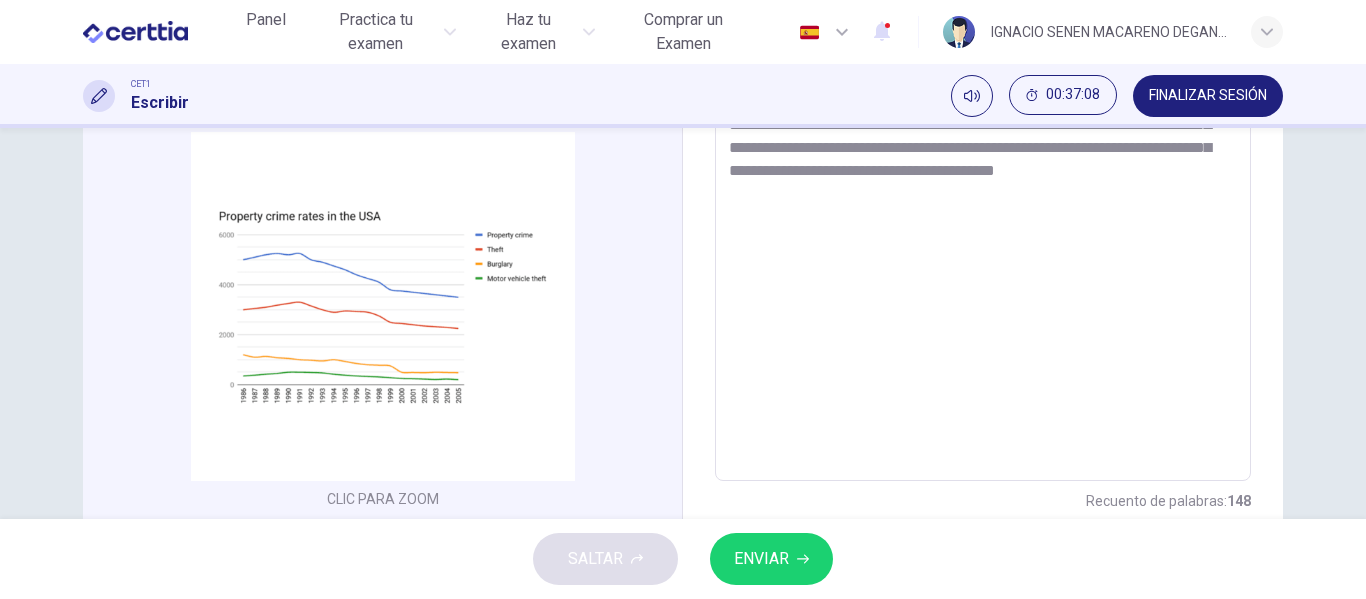 scroll, scrollTop: 297, scrollLeft: 0, axis: vertical 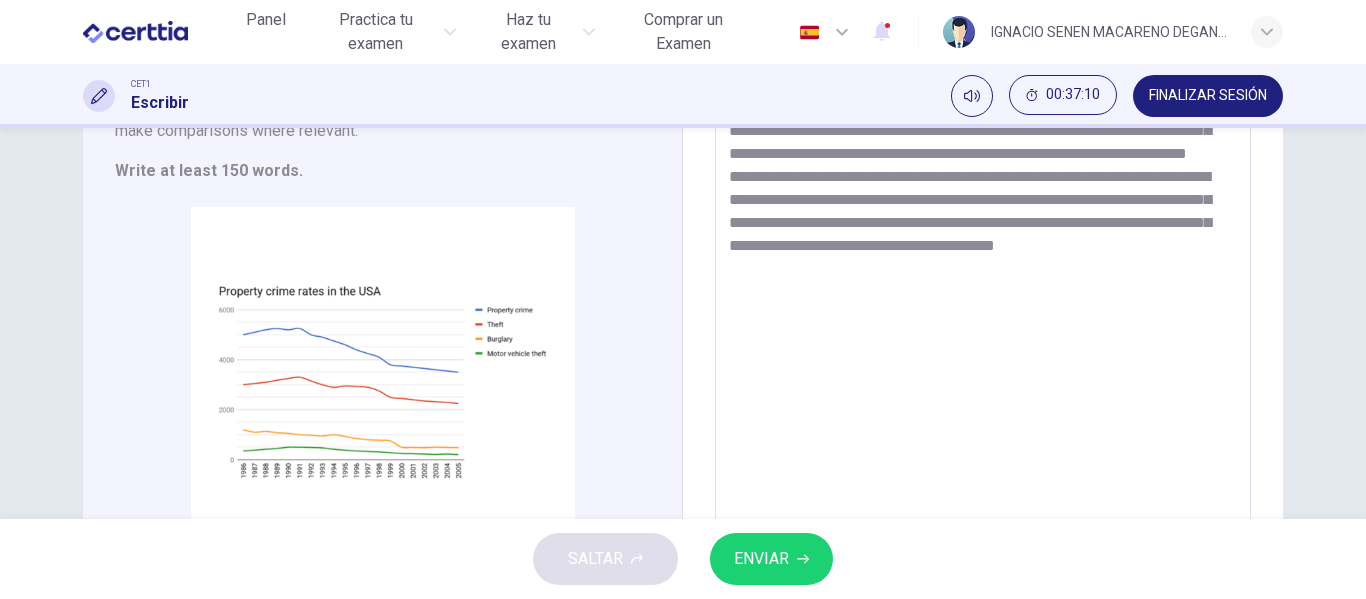 click on "**********" at bounding box center (983, 249) 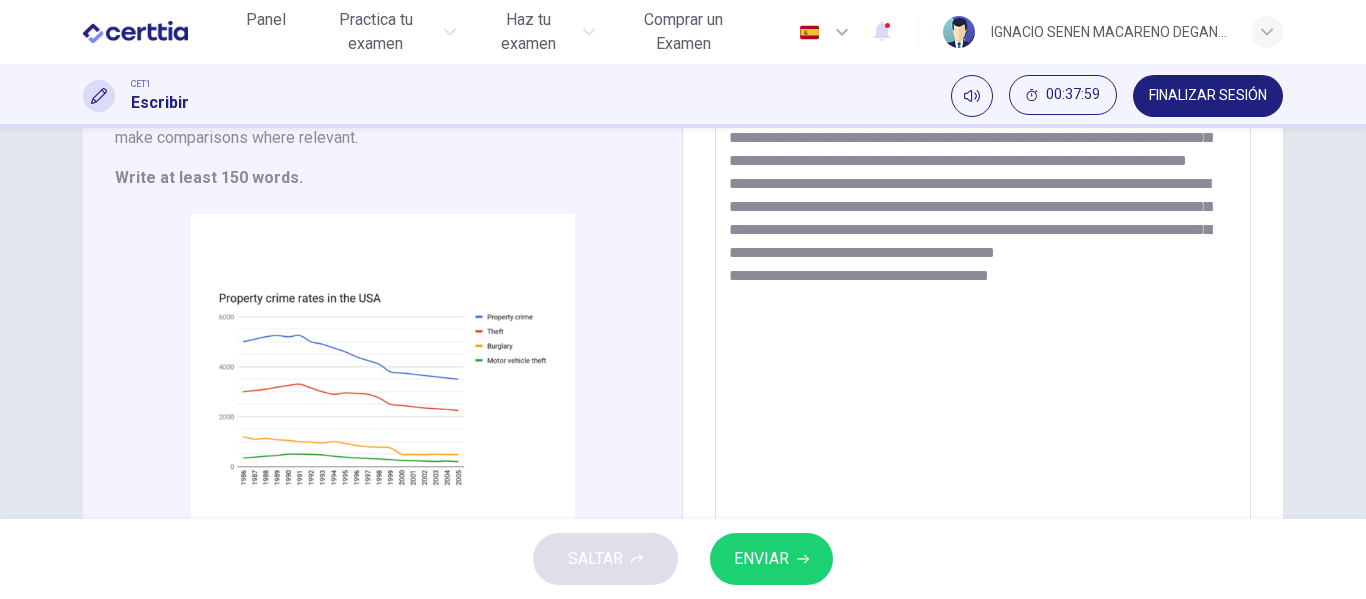 scroll, scrollTop: 292, scrollLeft: 0, axis: vertical 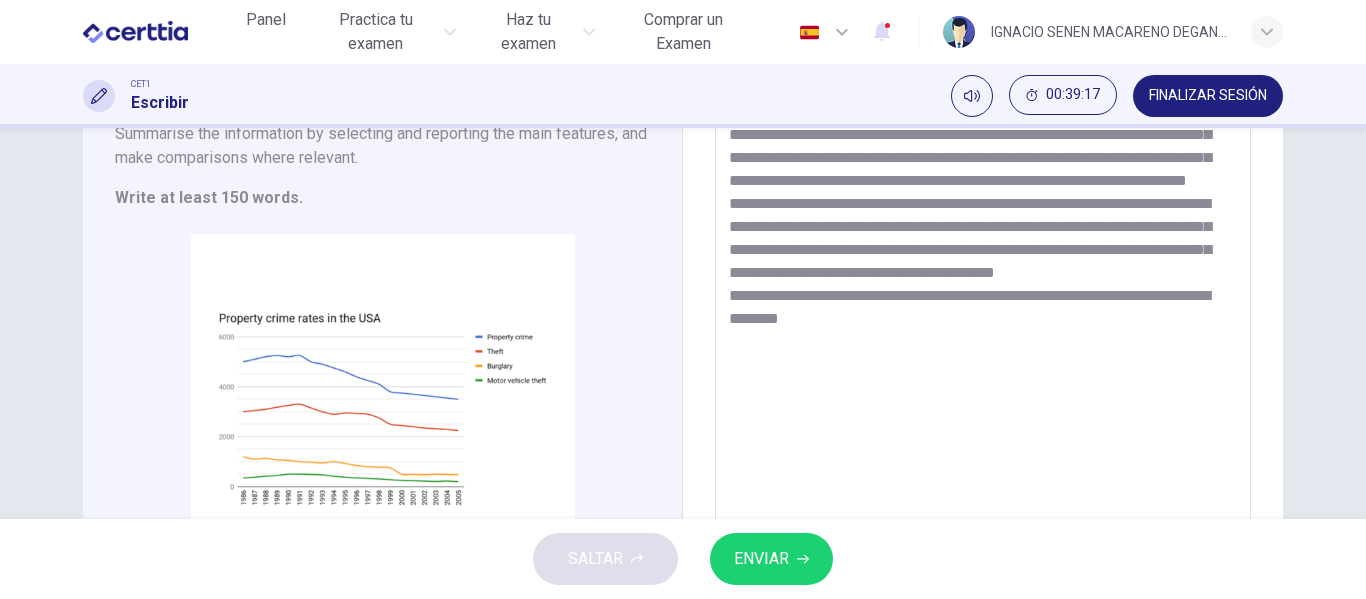 click at bounding box center (983, 276) 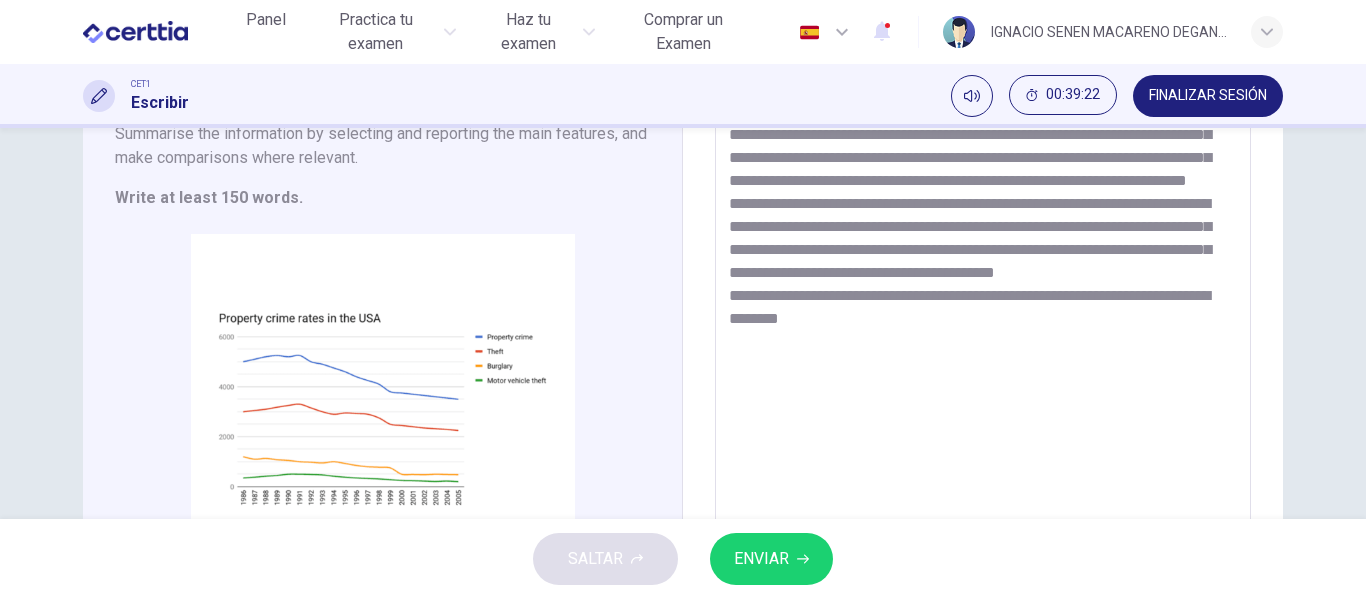 click at bounding box center [983, 276] 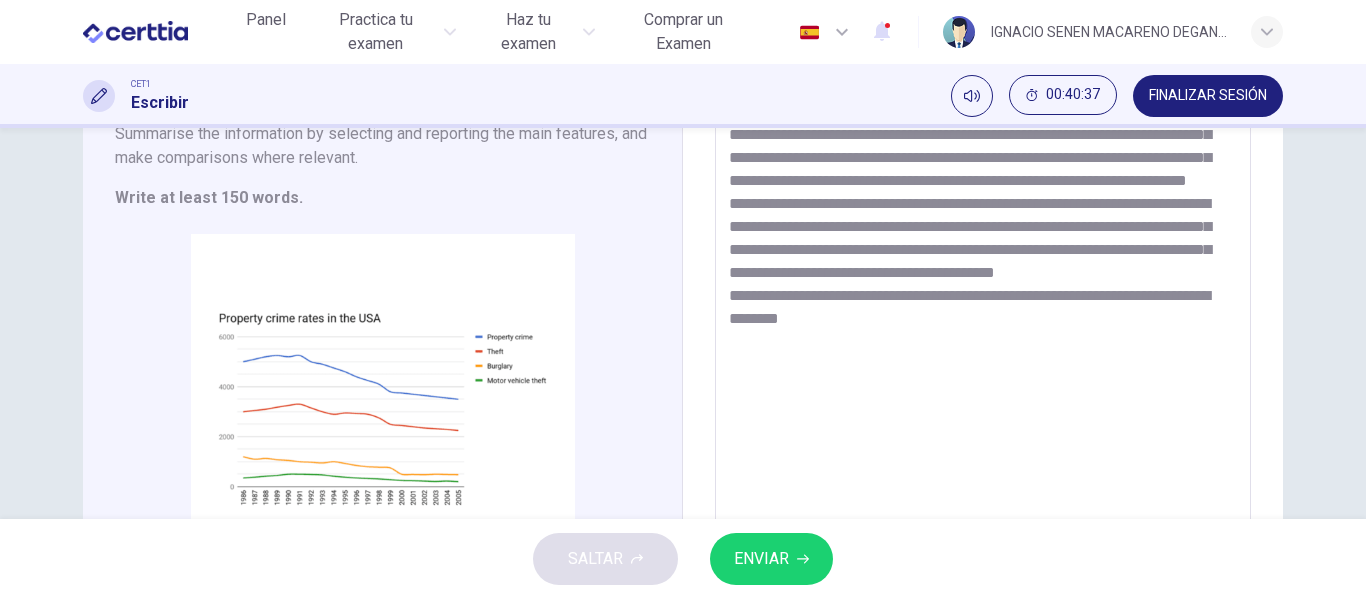 click at bounding box center [983, 276] 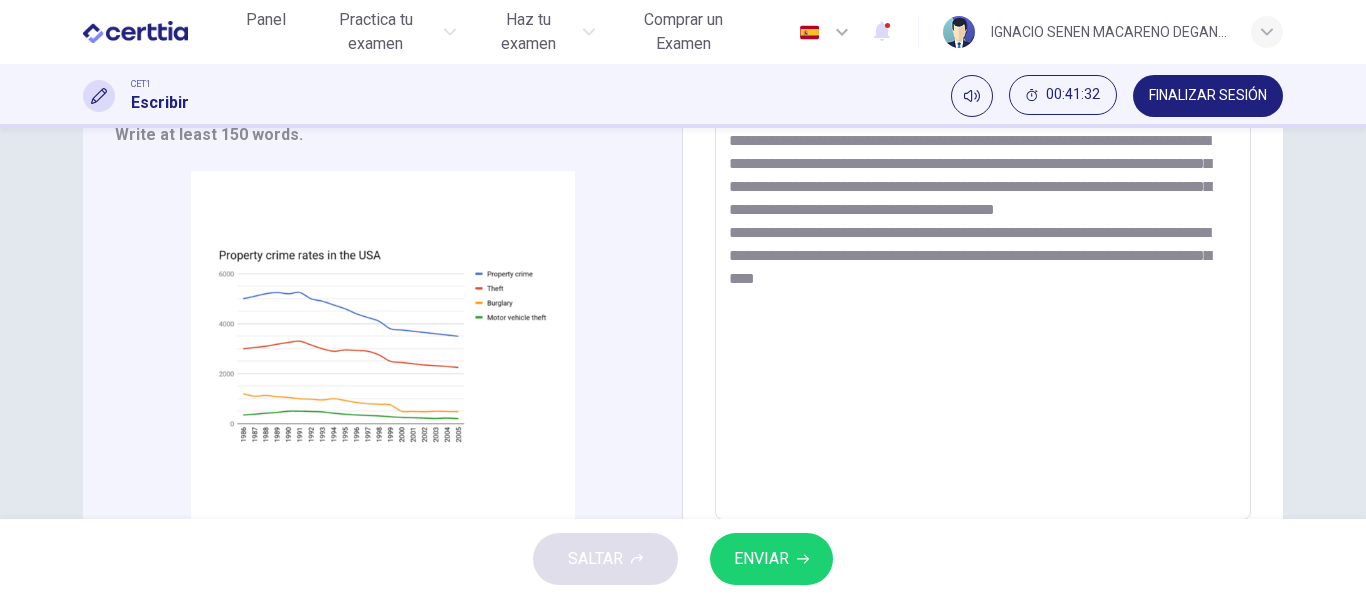 scroll, scrollTop: 331, scrollLeft: 0, axis: vertical 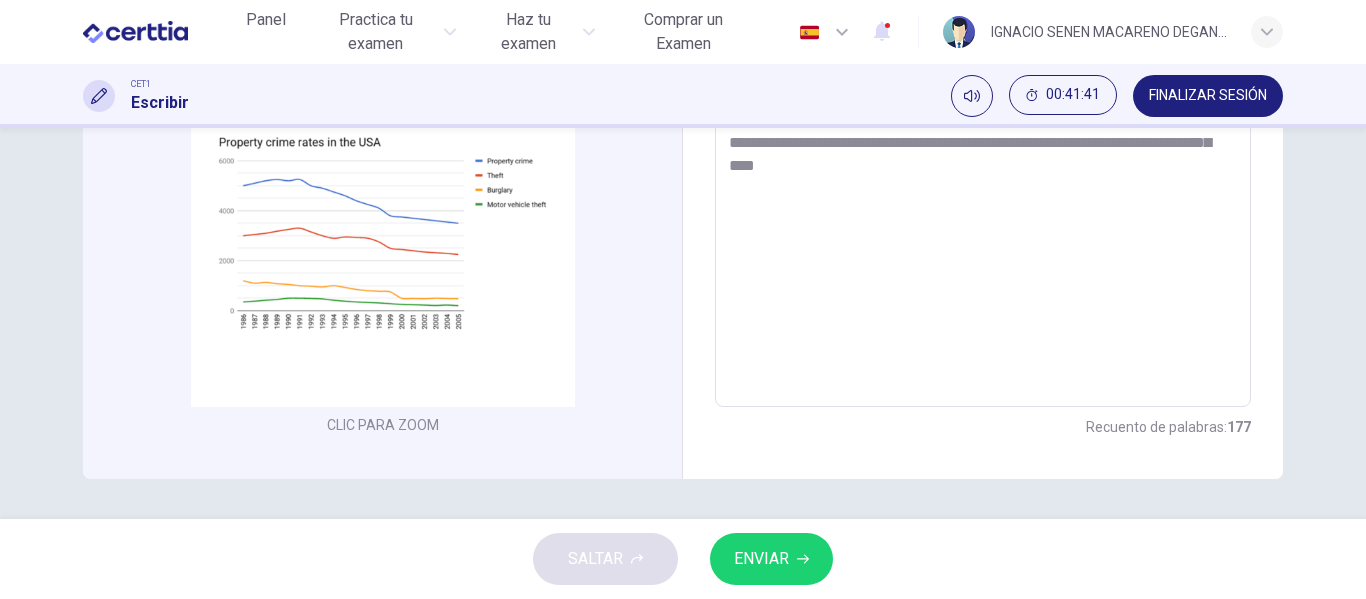 type on "**********" 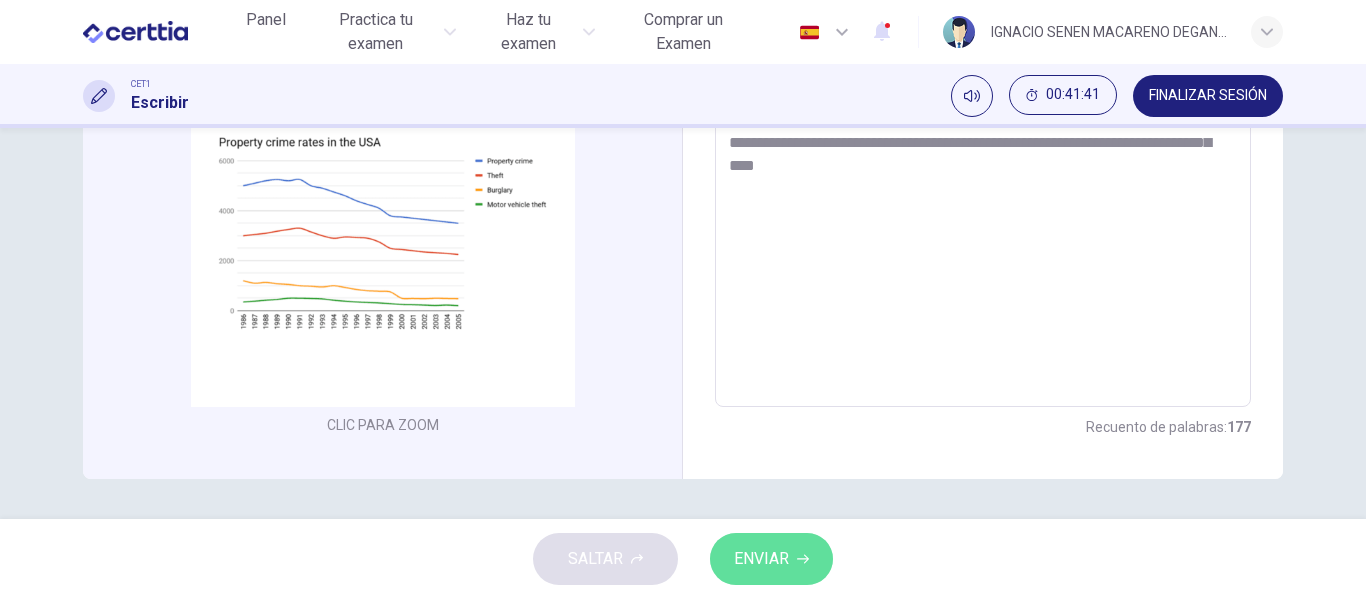 click on "ENVIAR" at bounding box center [761, 559] 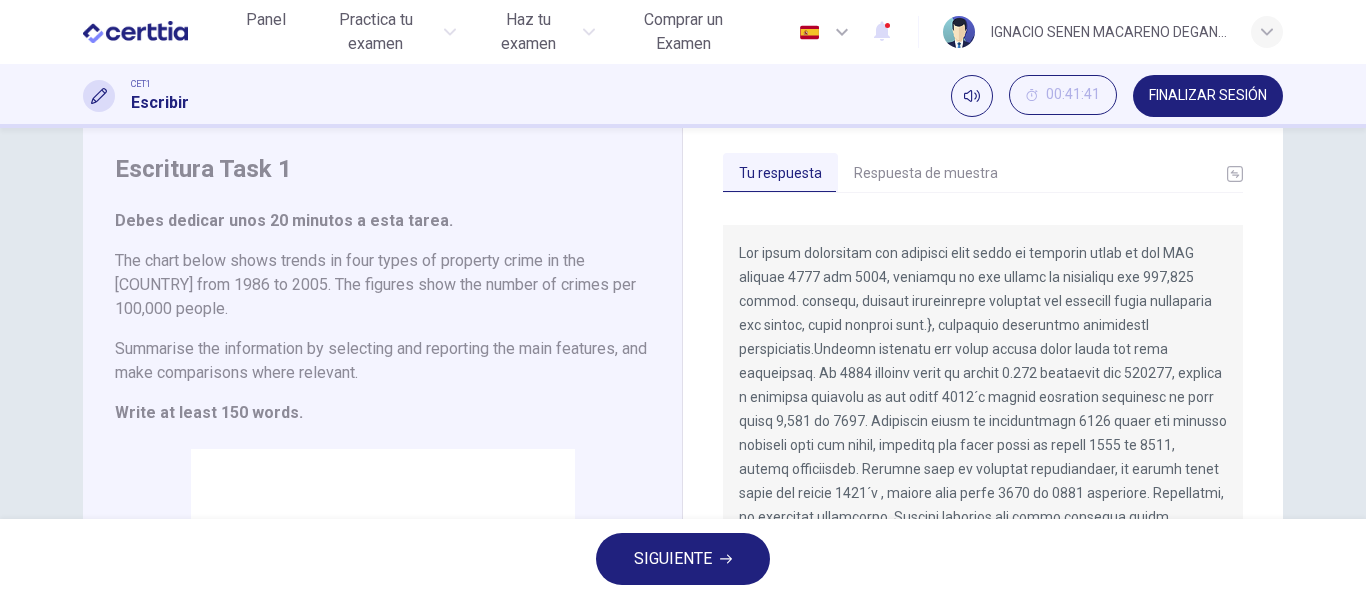 scroll, scrollTop: 68, scrollLeft: 0, axis: vertical 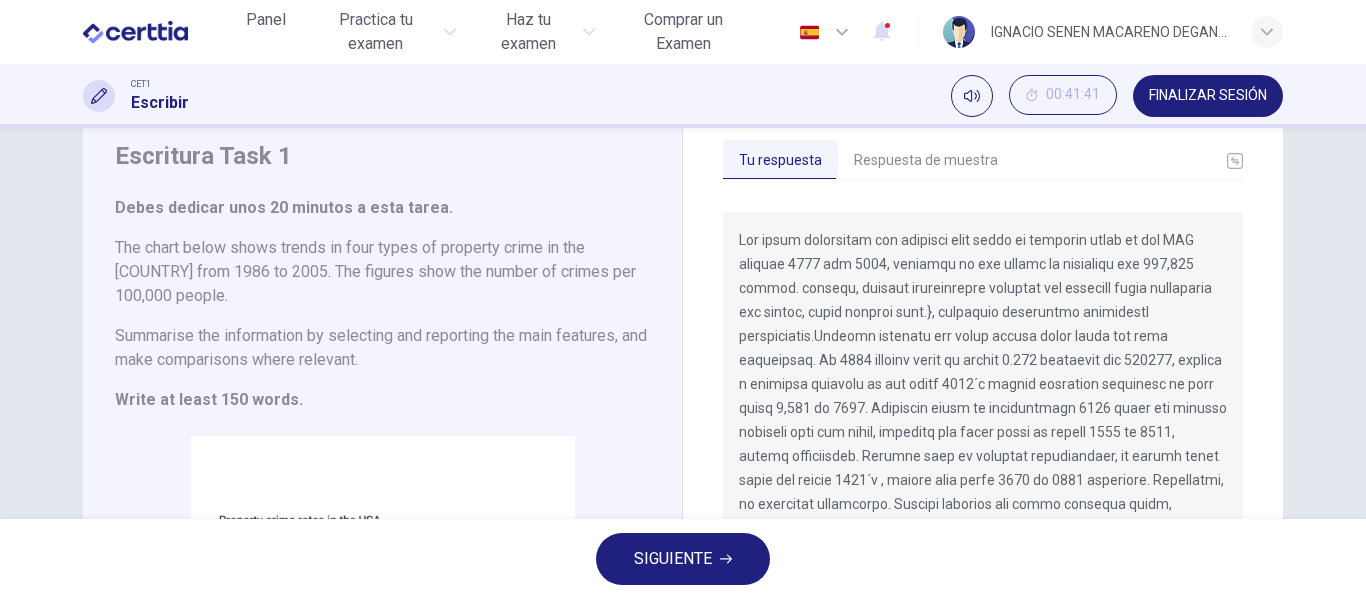 click on "Respuesta de muestra" at bounding box center [926, 161] 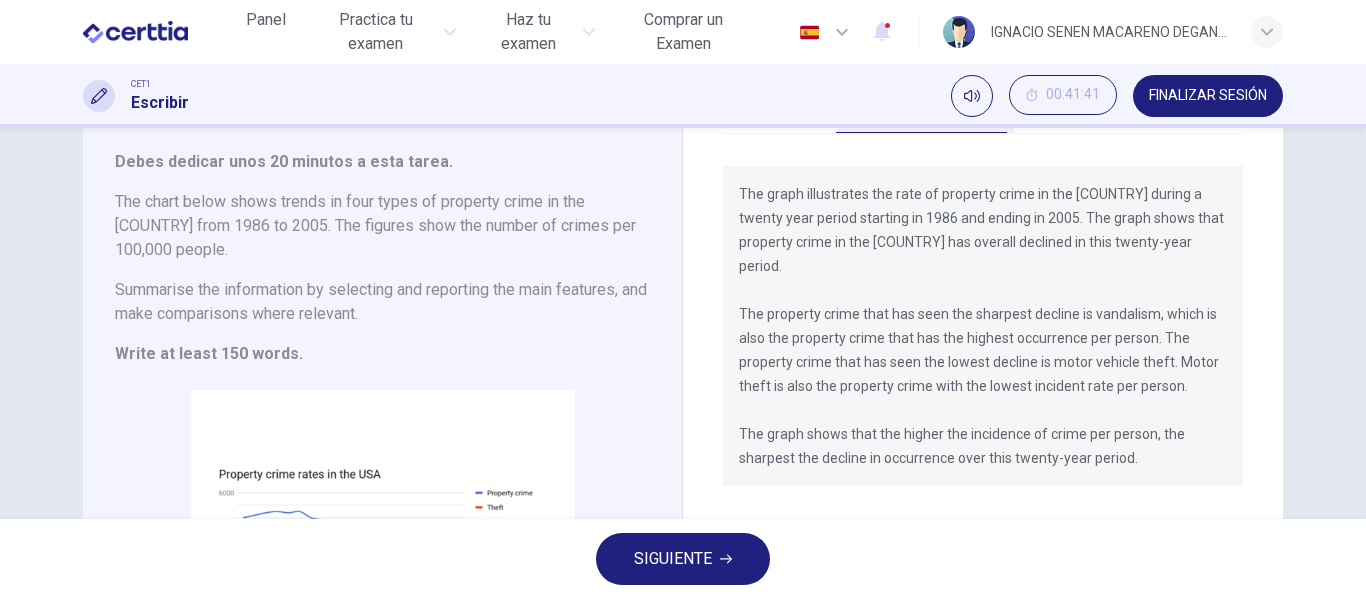 scroll, scrollTop: 109, scrollLeft: 0, axis: vertical 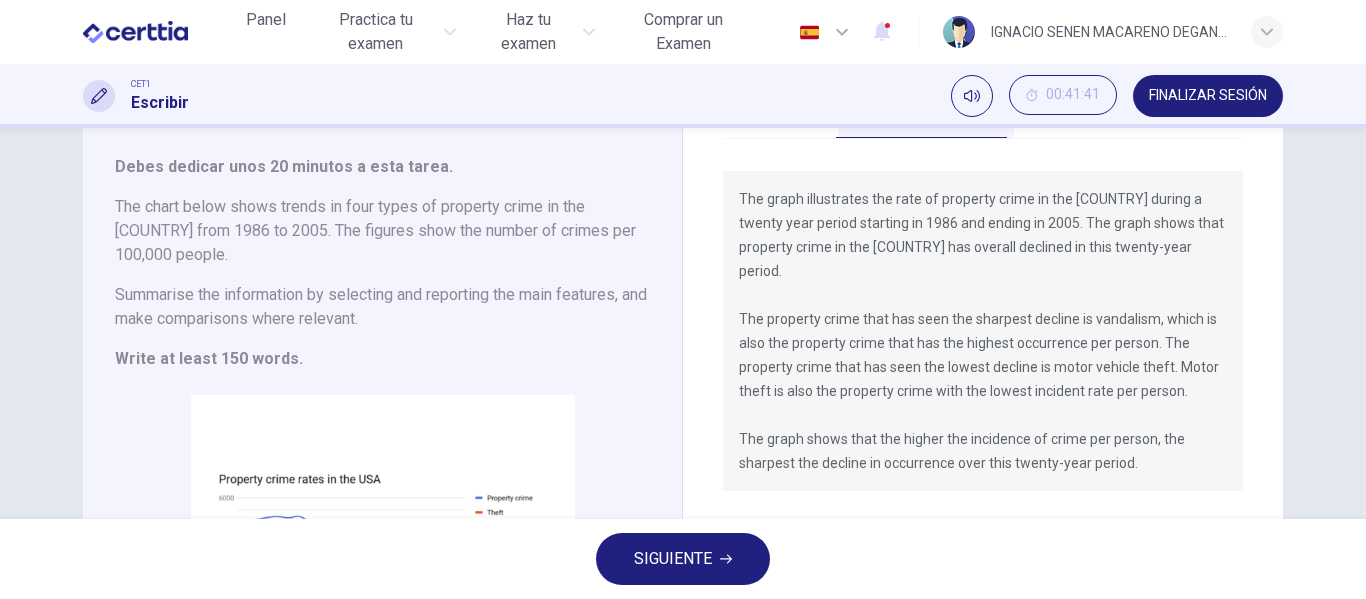 click on "The graph illustrates the rate of property crime in the [COUNTRY] during a twenty year period starting in 1986 and ending in 2005. The graph shows that property crime in the [COUNTRY] has overall declined in this twenty-year period.
The property crime that has seen the sharpest decline is vandalism, which is also the property crime that has the highest occurrence per person. The property crime that has seen the lowest decline is motor vehicle theft. Motor theft is also the property crime with the lowest incident rate per person.
The graph shows that the higher the incidence of crime per person, the sharpest the decline in occurrence over this twenty-year period." at bounding box center (983, 331) 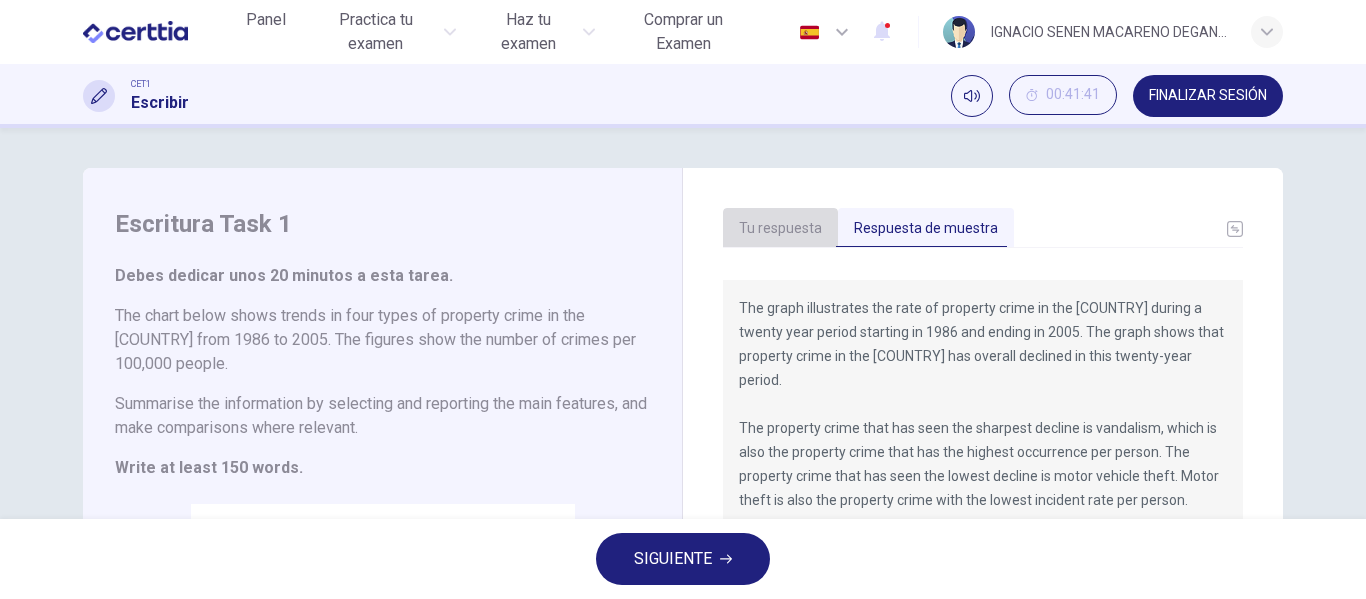 click on "Tu respuesta" at bounding box center (780, 229) 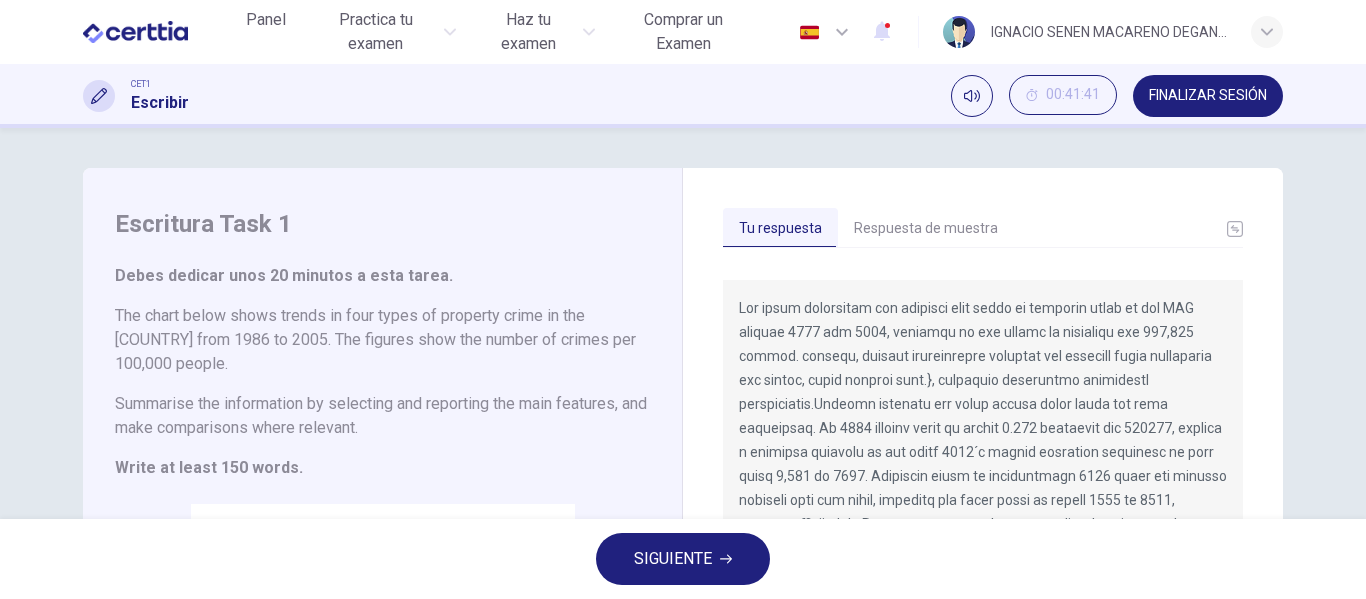 drag, startPoint x: 738, startPoint y: 306, endPoint x: 910, endPoint y: 375, distance: 185.32404 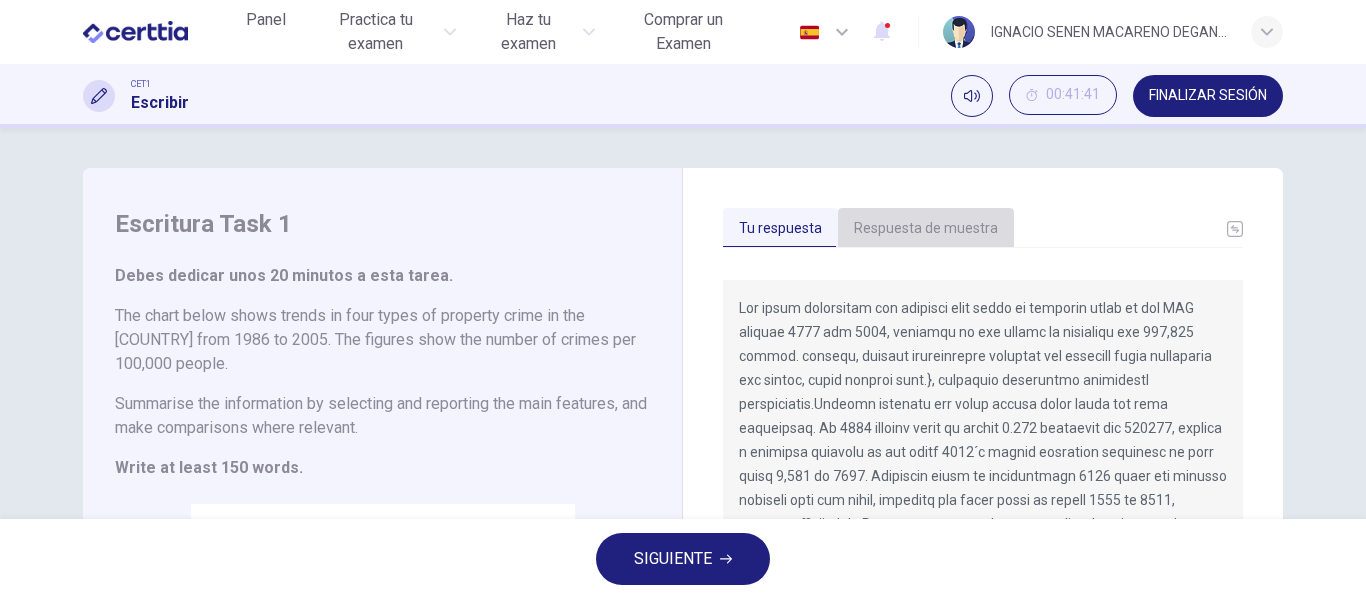 click on "Respuesta de muestra" at bounding box center [926, 229] 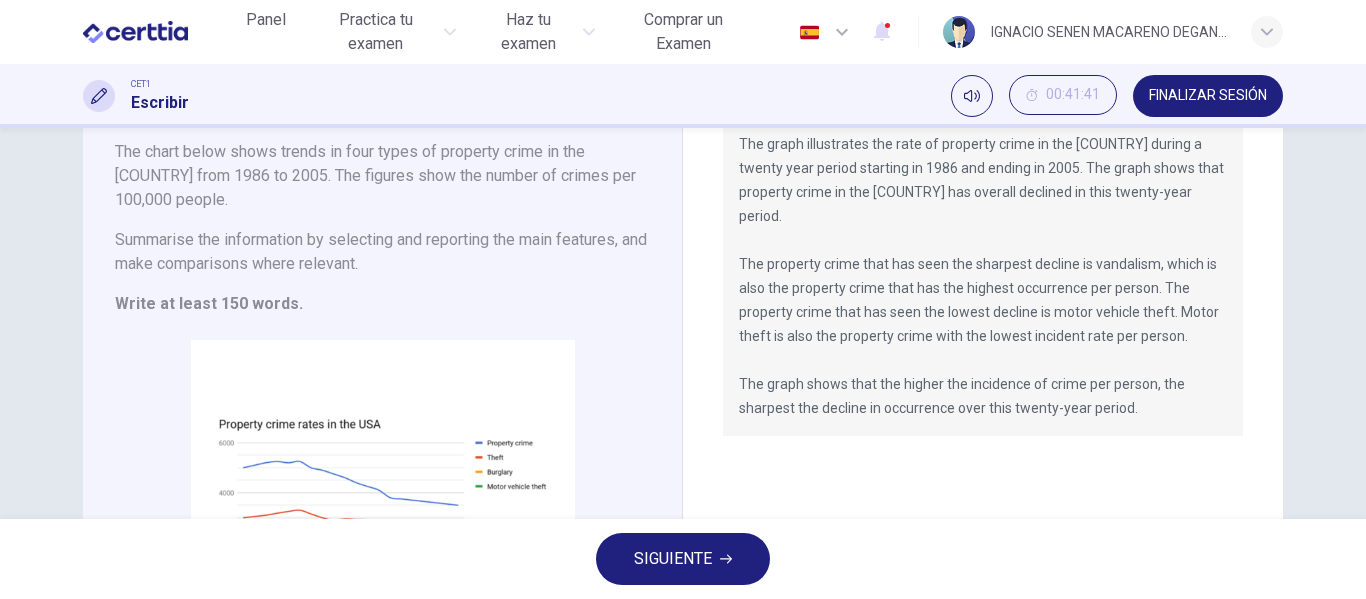 scroll, scrollTop: 86, scrollLeft: 0, axis: vertical 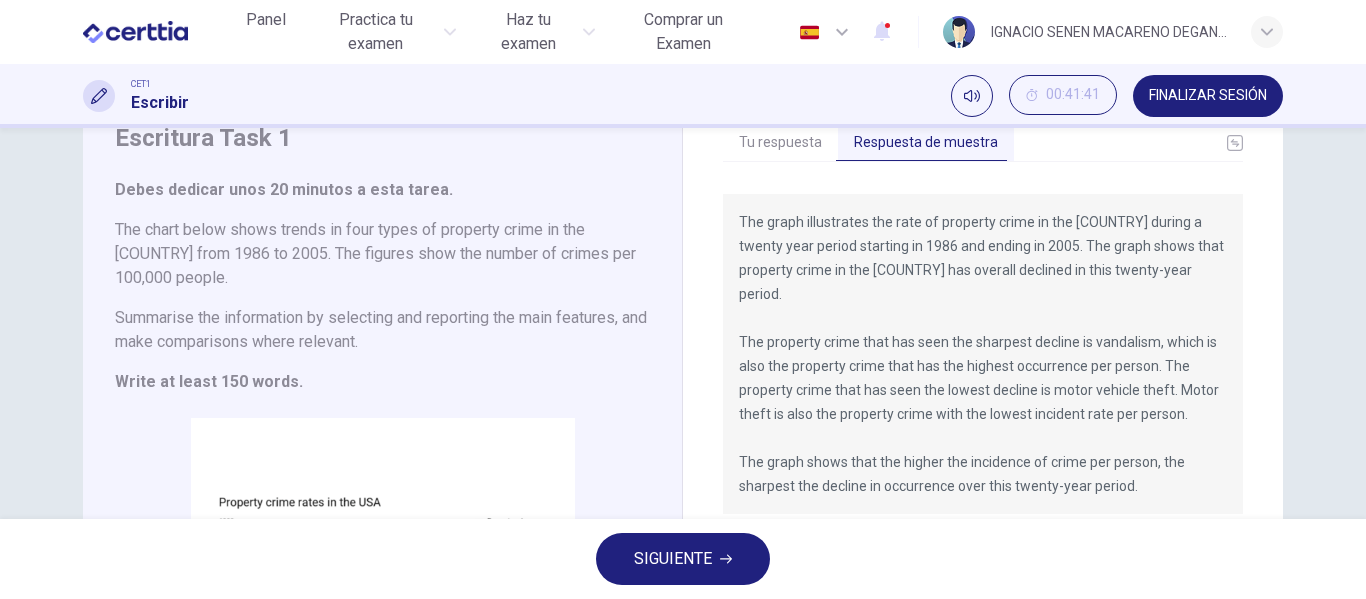type 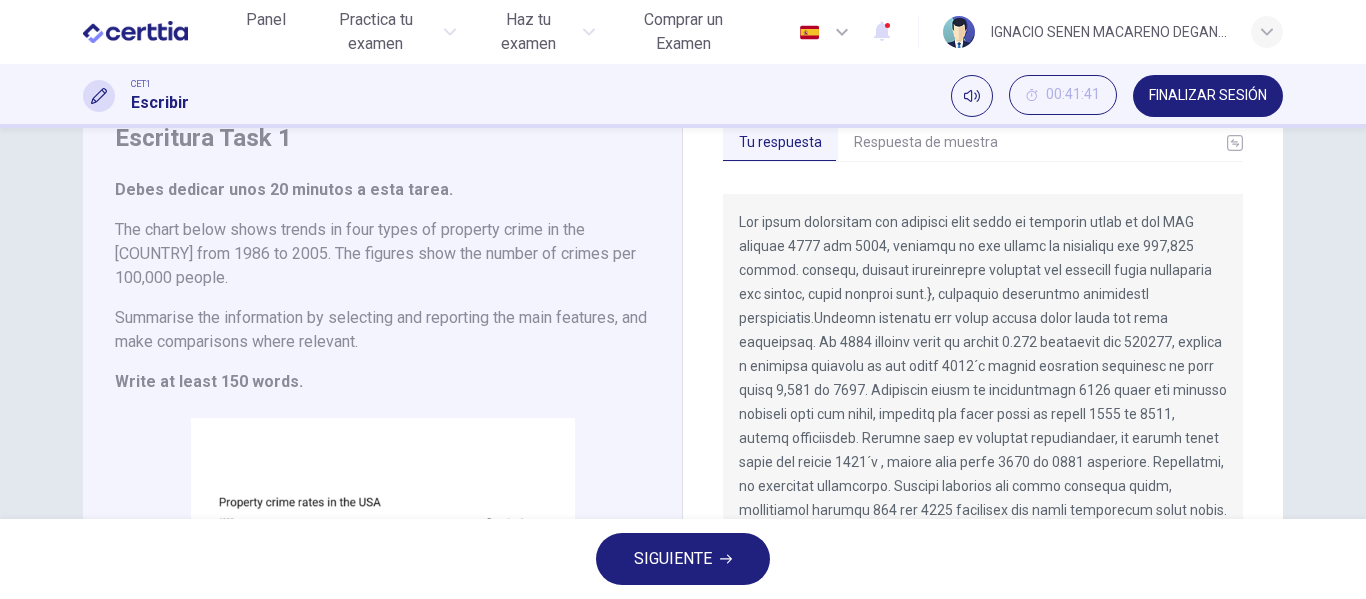scroll, scrollTop: 72, scrollLeft: 0, axis: vertical 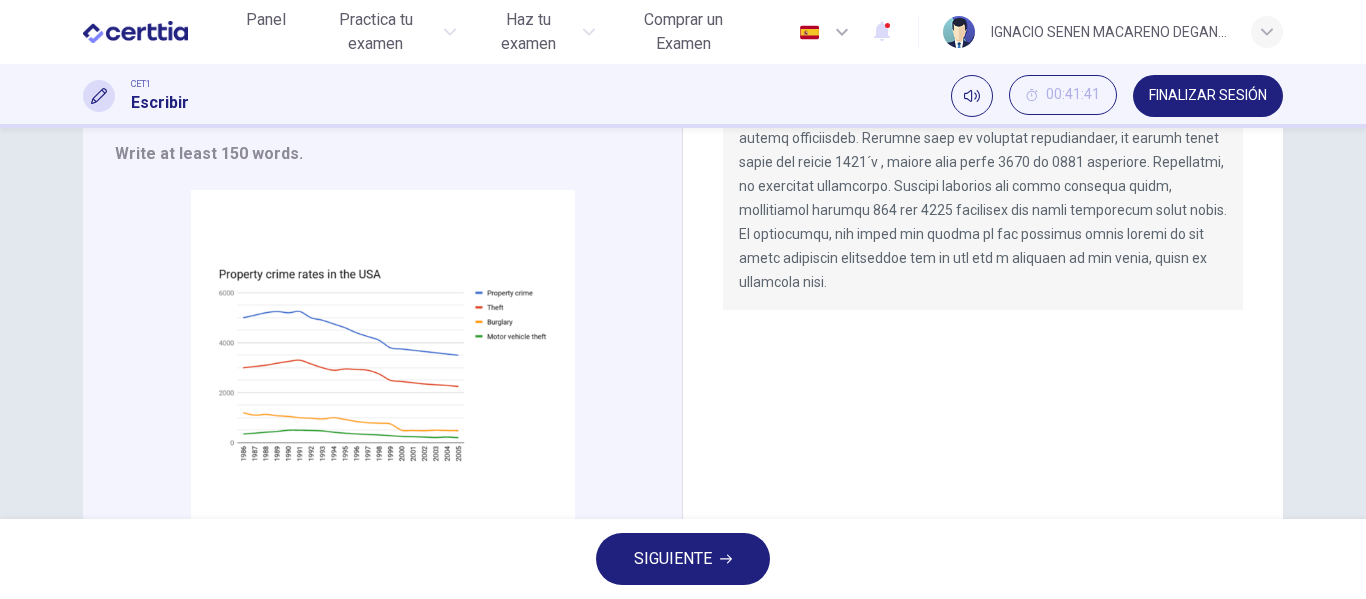click on "SIGUIENTE" at bounding box center (673, 559) 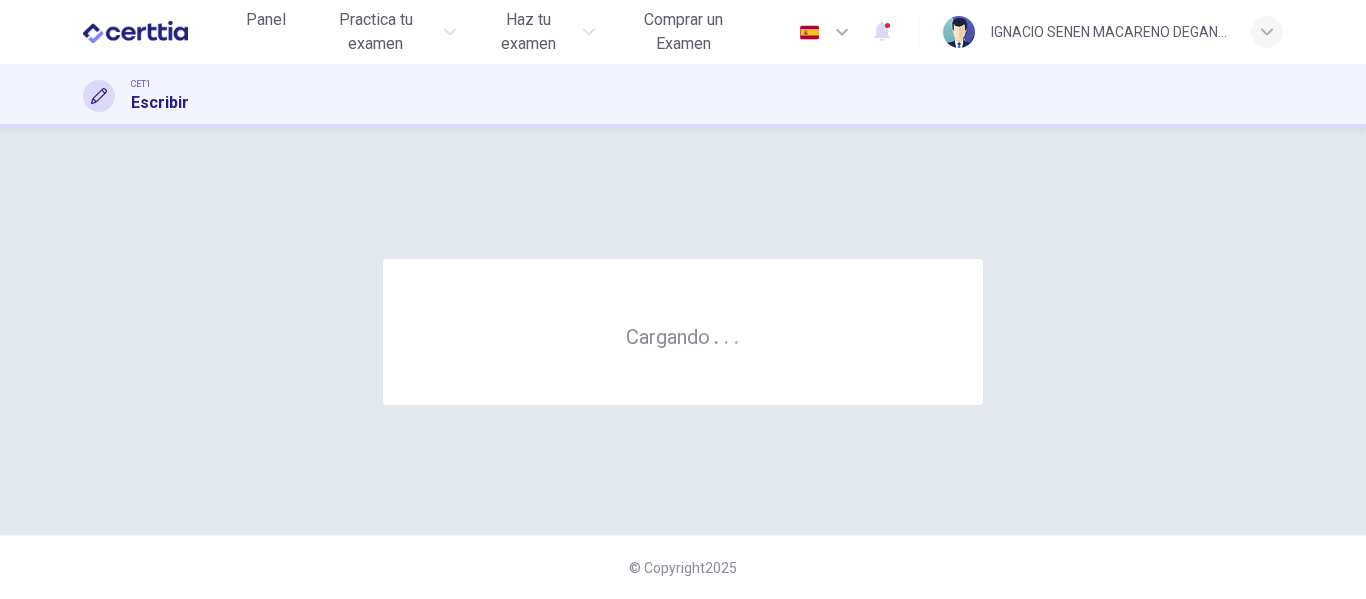 scroll, scrollTop: 0, scrollLeft: 0, axis: both 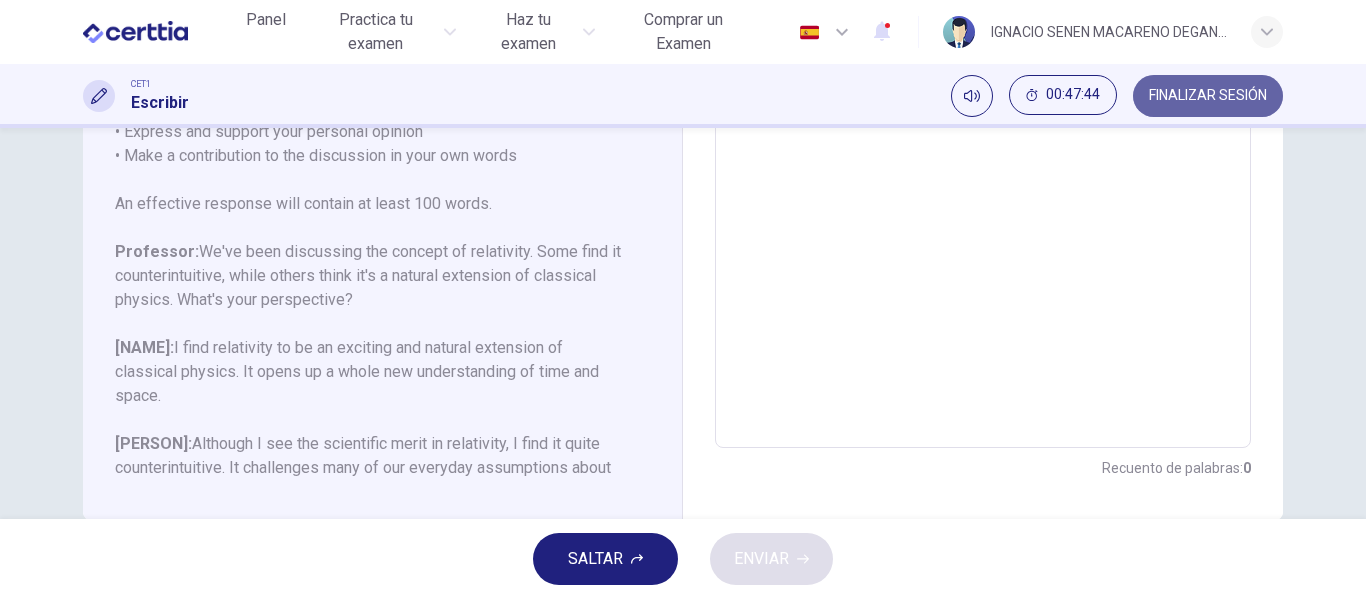 click on "FINALIZAR SESIÓN" at bounding box center (1208, 96) 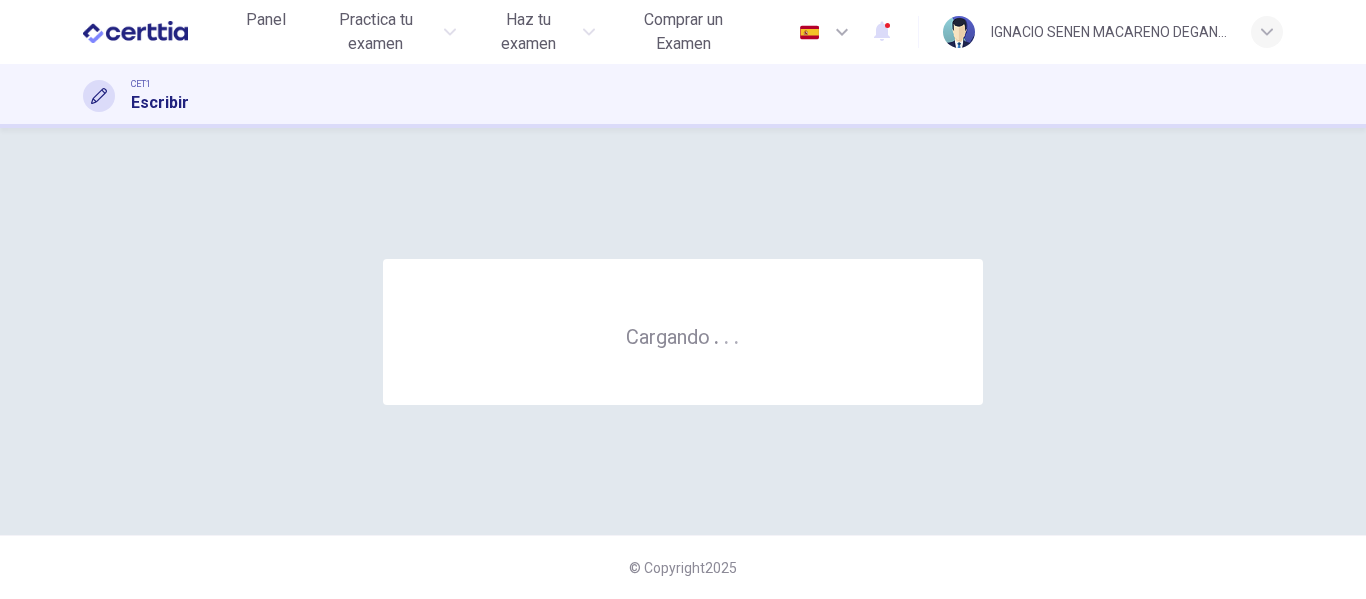 scroll, scrollTop: 0, scrollLeft: 0, axis: both 